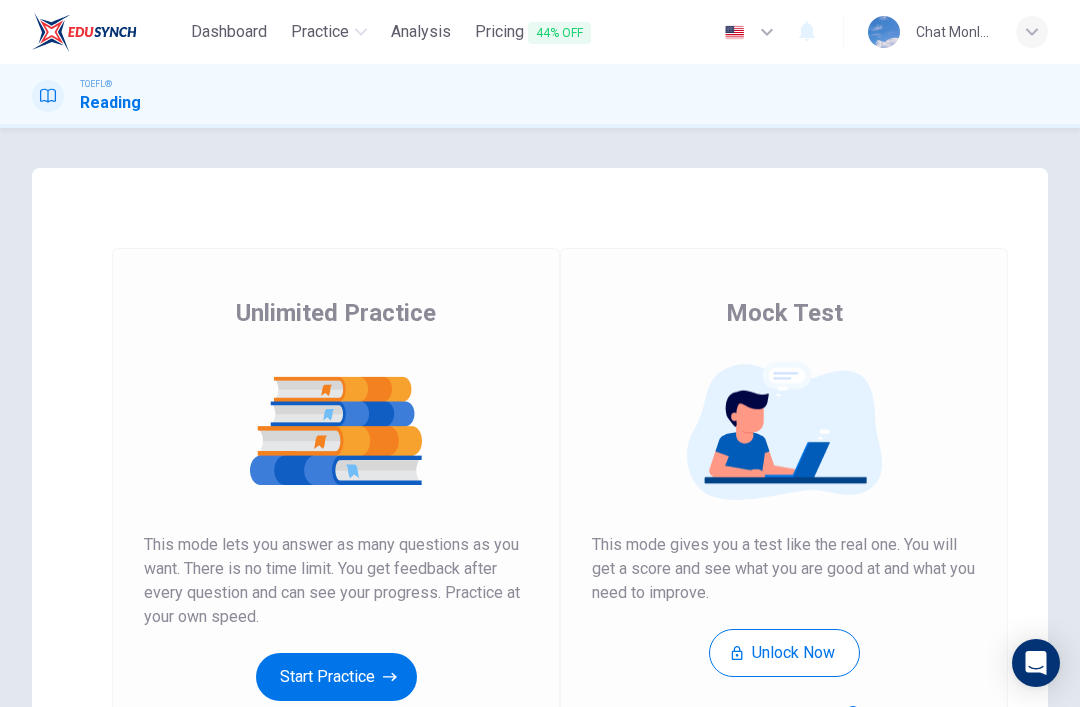 scroll, scrollTop: 0, scrollLeft: 0, axis: both 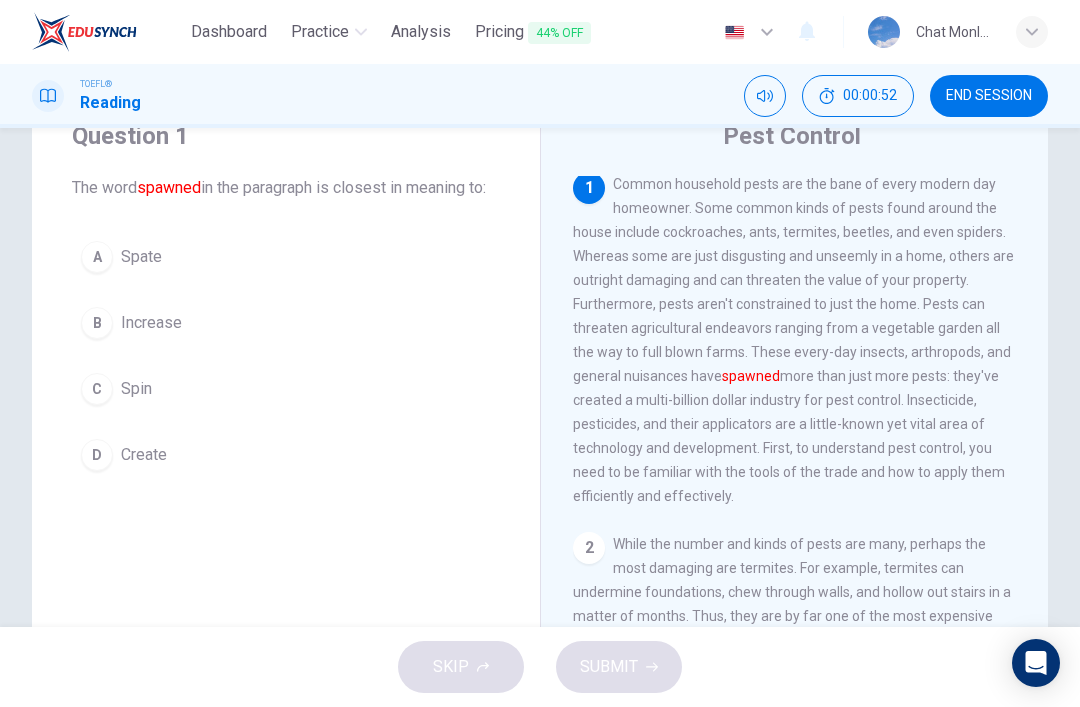 click on "B Increase" at bounding box center [286, 323] 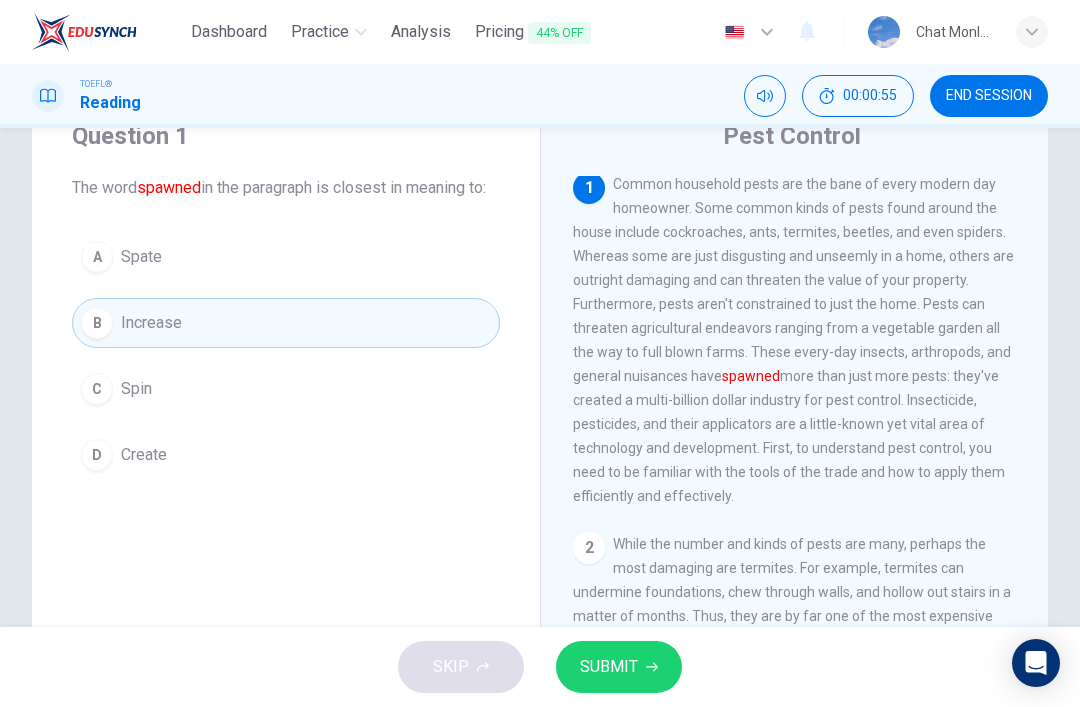 click on "SUBMIT" at bounding box center (609, 667) 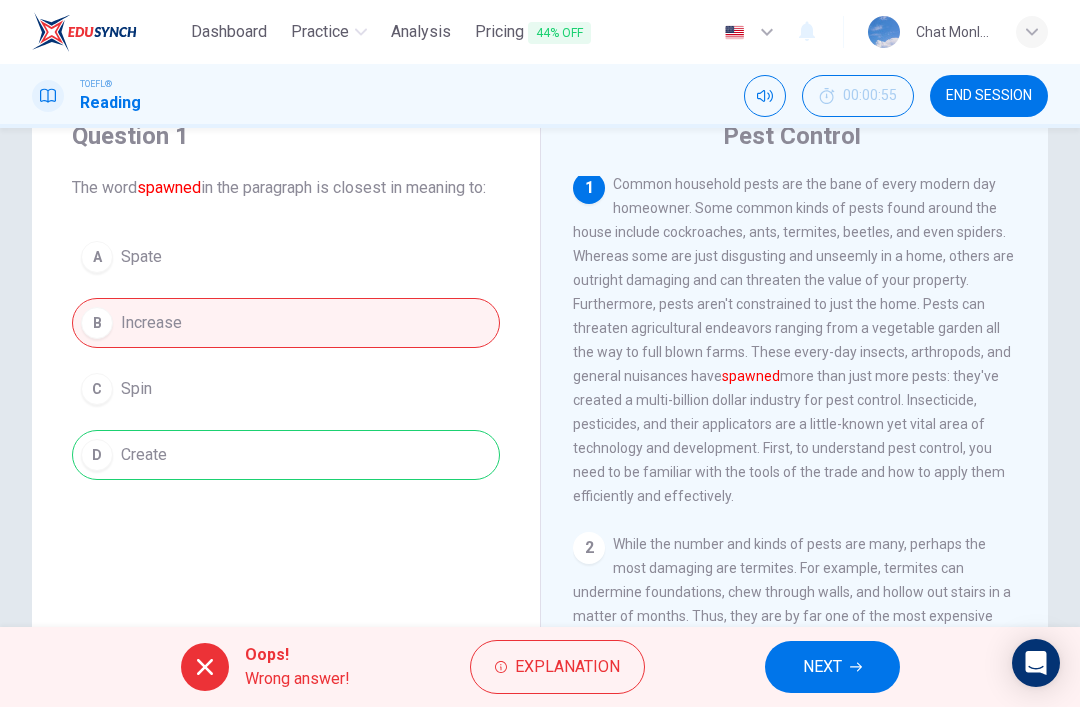 click 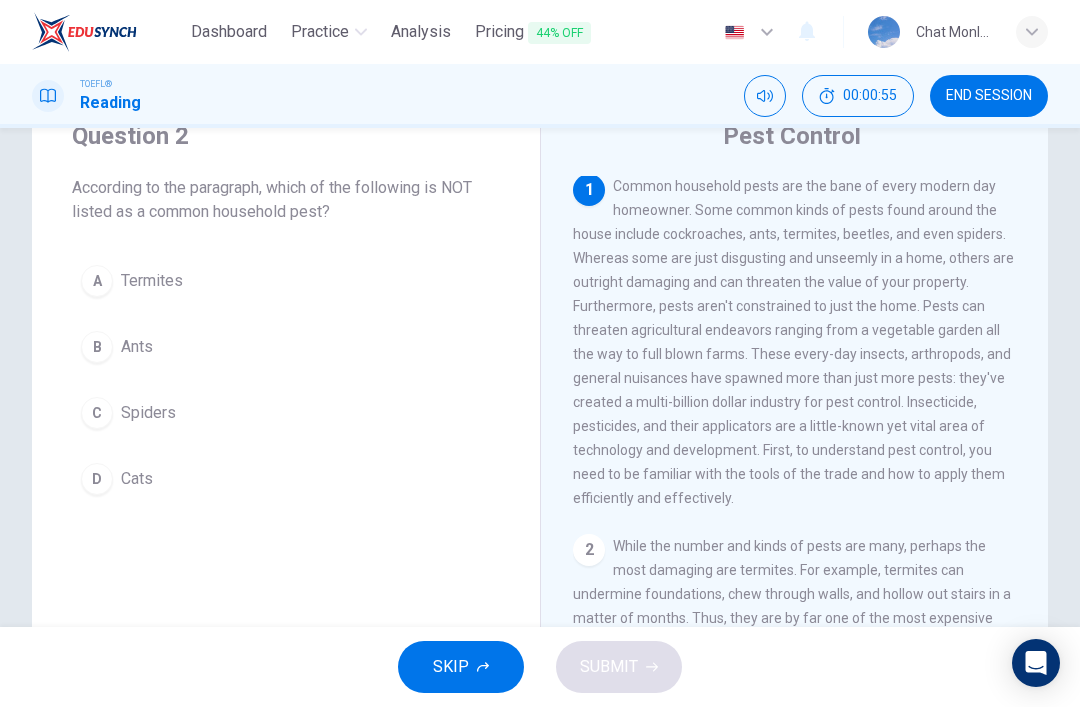 scroll, scrollTop: 0, scrollLeft: 0, axis: both 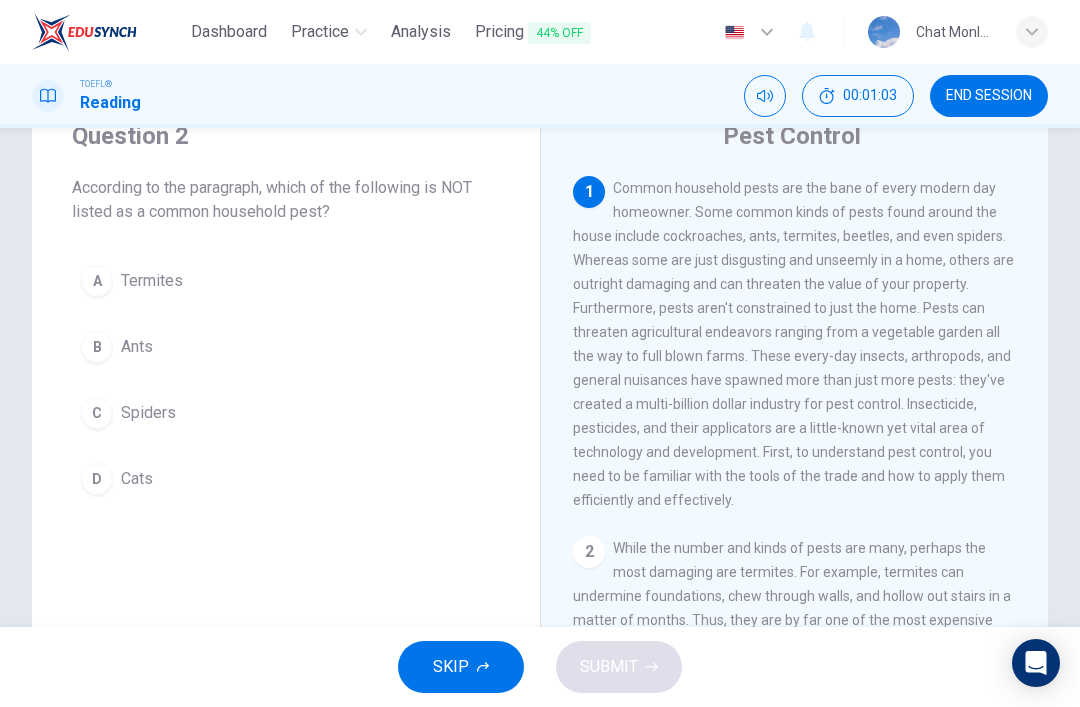 click on "D Cats" at bounding box center (286, 479) 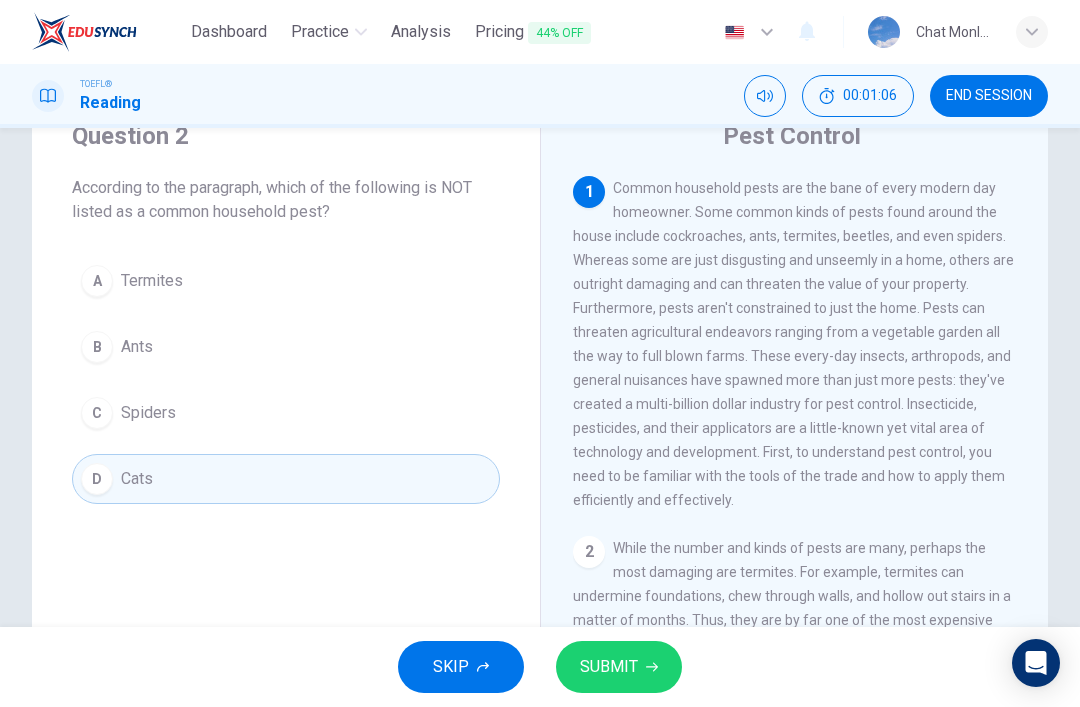 click on "SUBMIT" at bounding box center [619, 667] 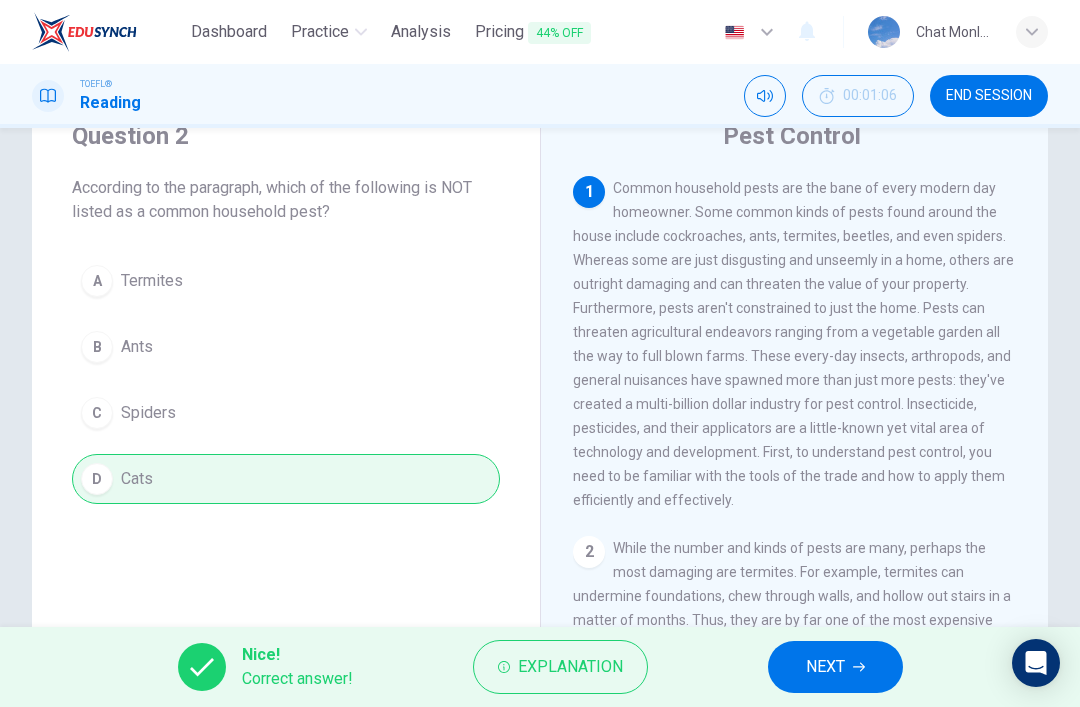 click on "NEXT" at bounding box center (825, 667) 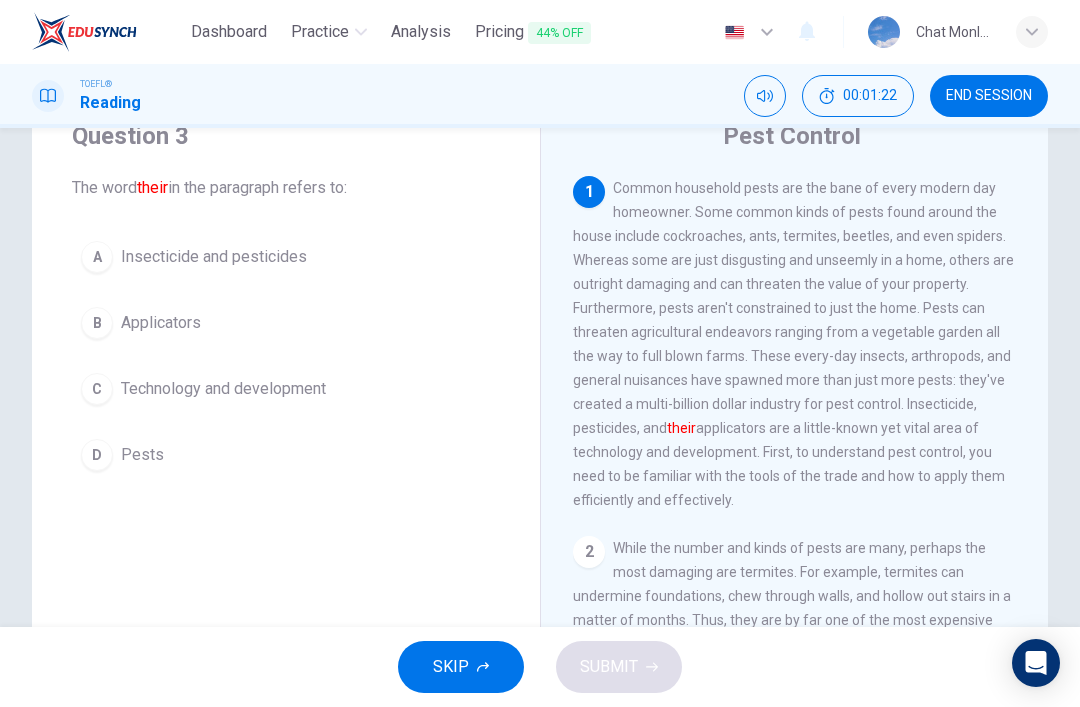 click on "D Pests" at bounding box center (286, 455) 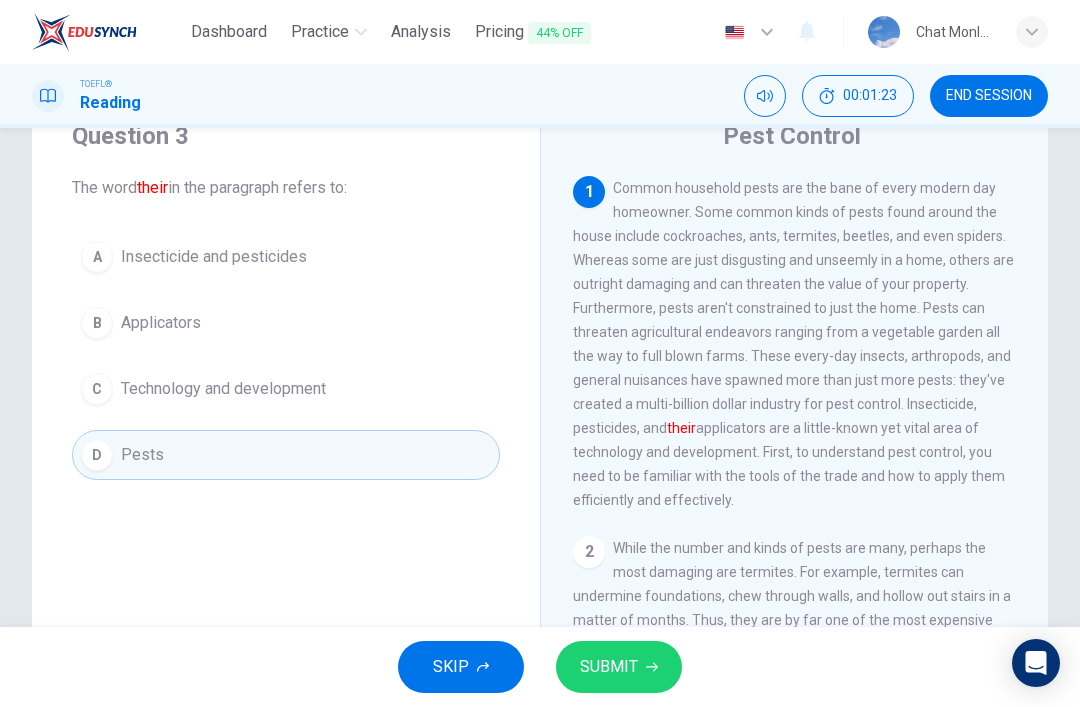 click on "SUBMIT" at bounding box center (619, 667) 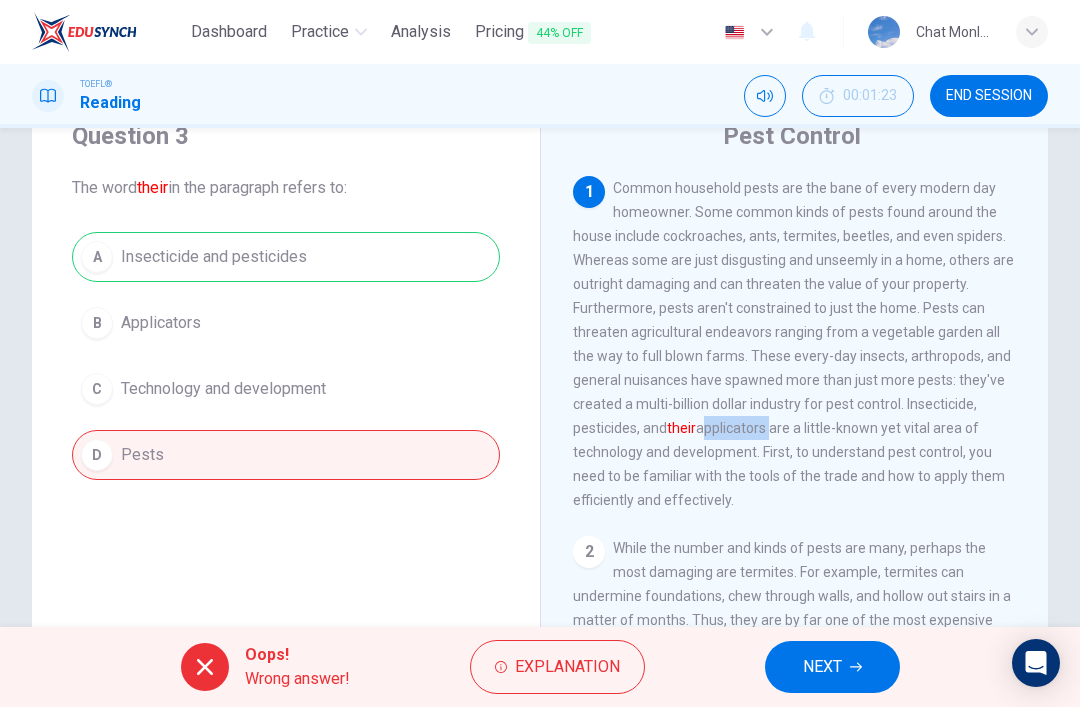 click on "NEXT" at bounding box center (832, 667) 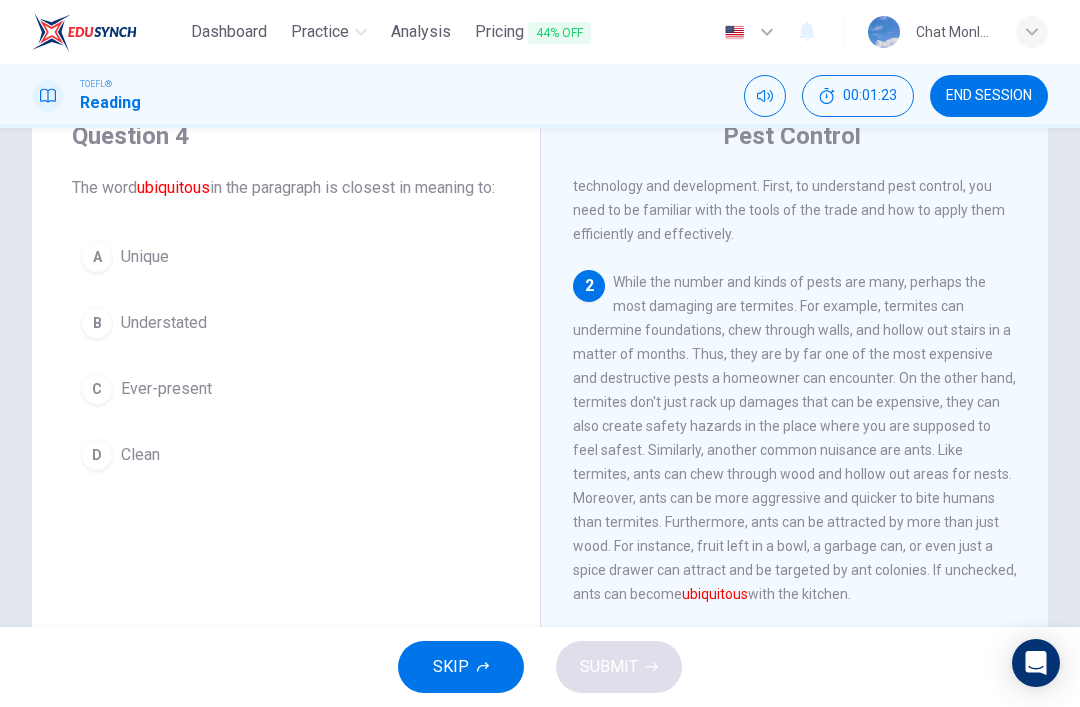 scroll, scrollTop: 349, scrollLeft: 0, axis: vertical 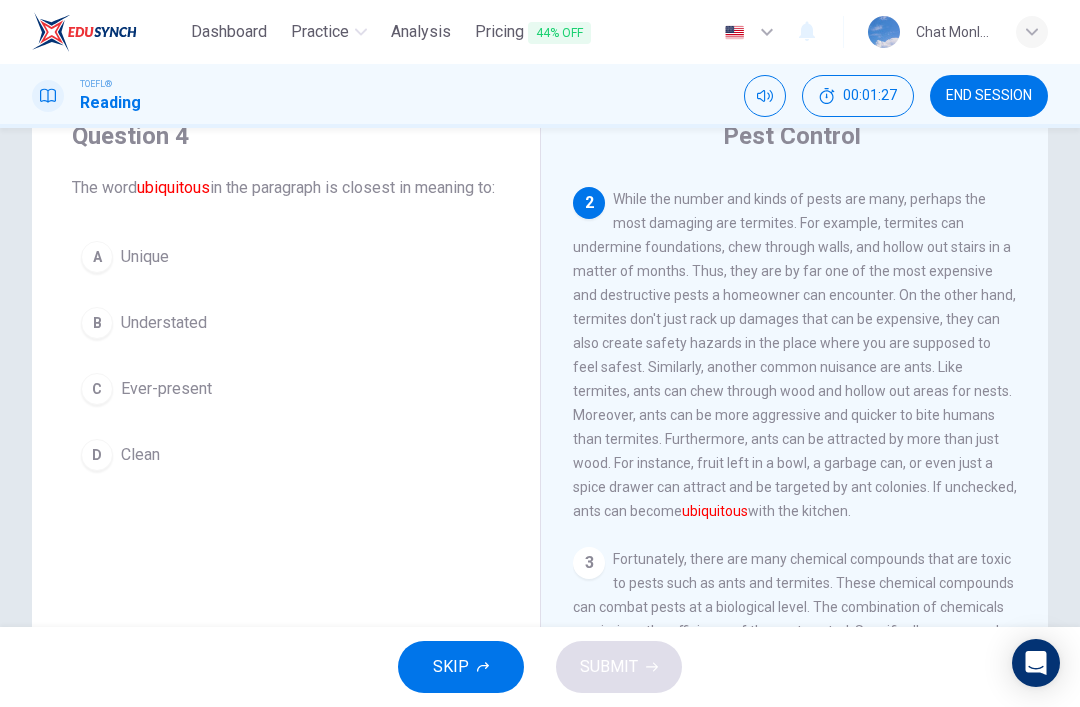 click on "A Unique" at bounding box center [286, 257] 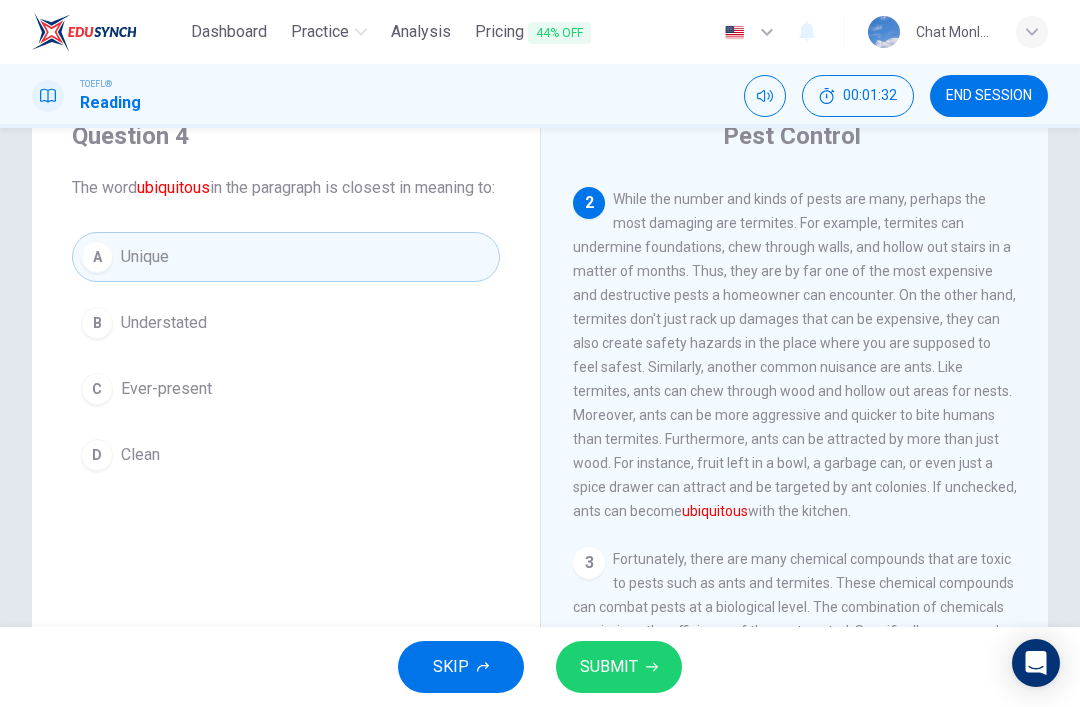 click on "SUBMIT" at bounding box center [609, 667] 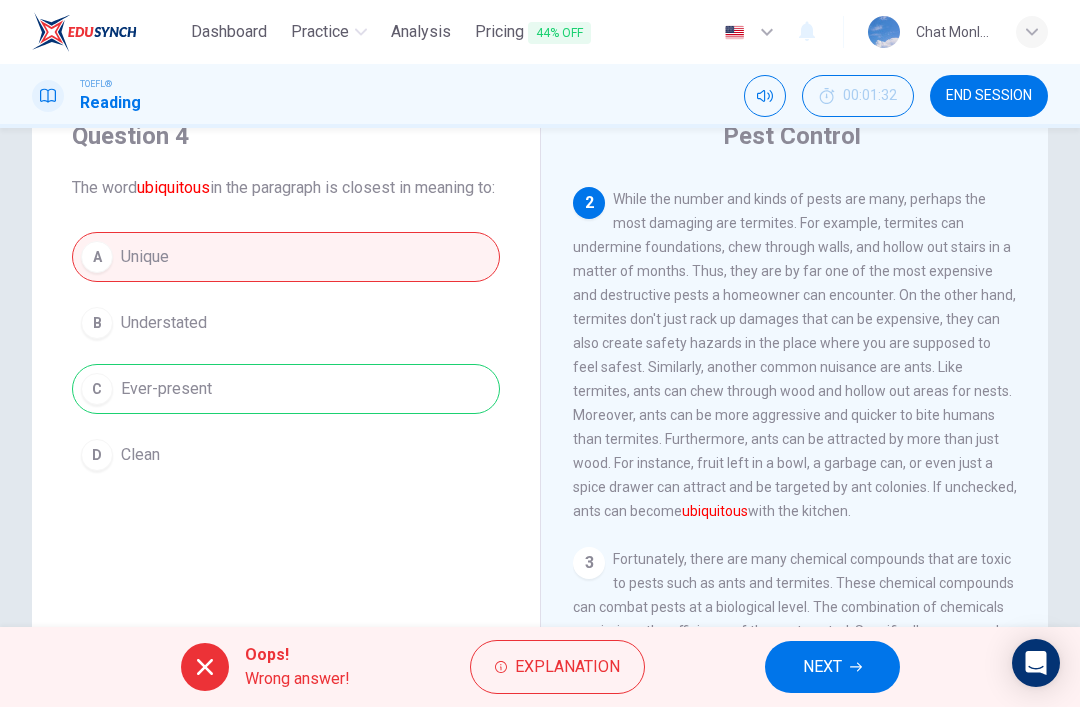 click on "NEXT" at bounding box center (822, 667) 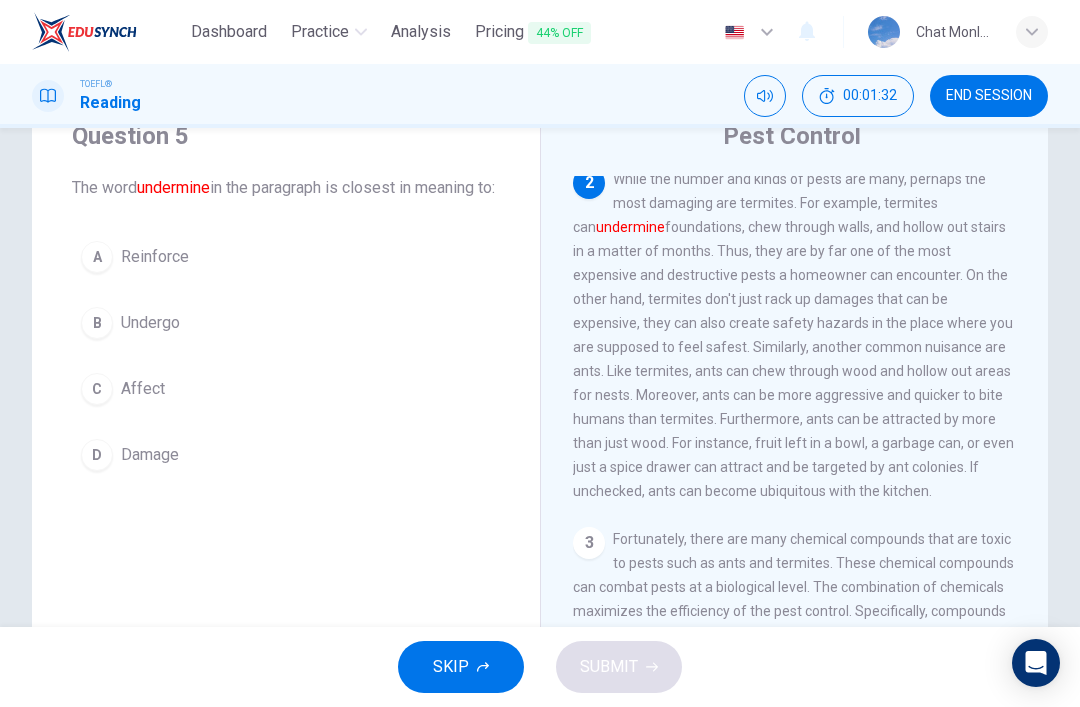 scroll, scrollTop: 374, scrollLeft: 0, axis: vertical 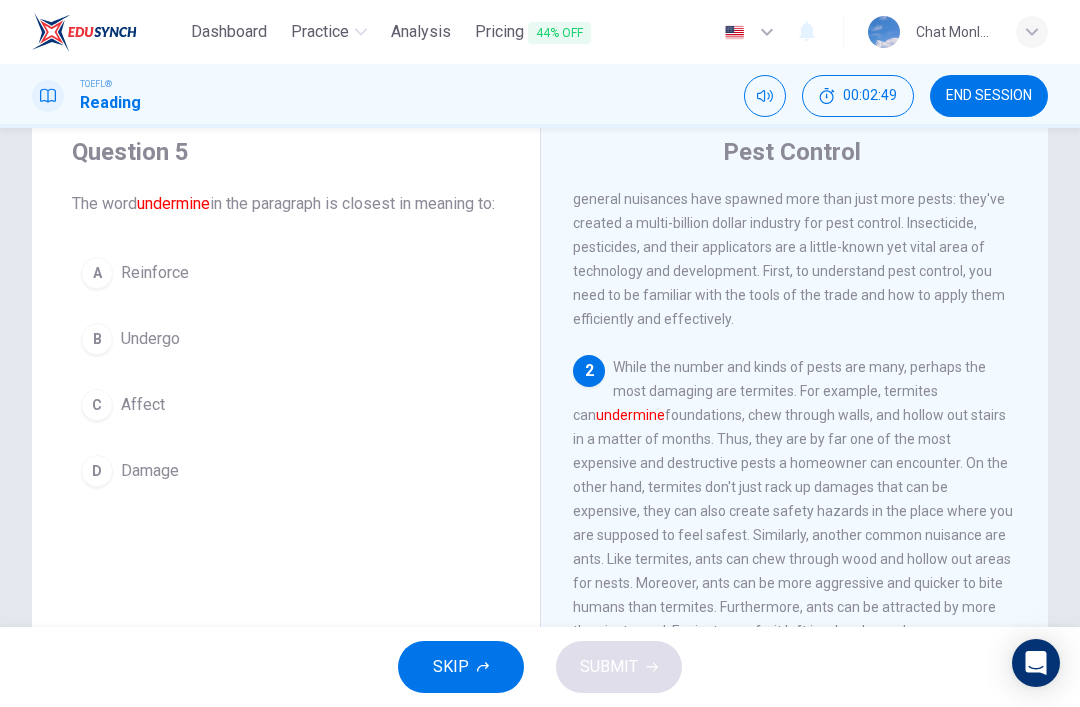 click on "Common household pests are the bane of every modern day homeowner. Some common kinds of pests found around the house include cockroaches, ants, termites, beetles, and even spiders. Whereas some are just disgusting and unseemly in a home, others are outright damaging and can threaten the value of your property. Furthermore, pests aren't constrained to just the home. Pests can threaten agricultural endeavors ranging from a vegetable garden all the way to full blown farms. These every-day insects, arthropods, and general nuisances have spawned more than just more pests: they've created a multi-billion dollar industry for pest control. Insecticide, pesticides, and their applicators are a little-known yet vital area of technology and development. First, to understand pest control, you need to be familiar with the tools of the trade and how to apply them efficiently and effectively." at bounding box center (793, 163) 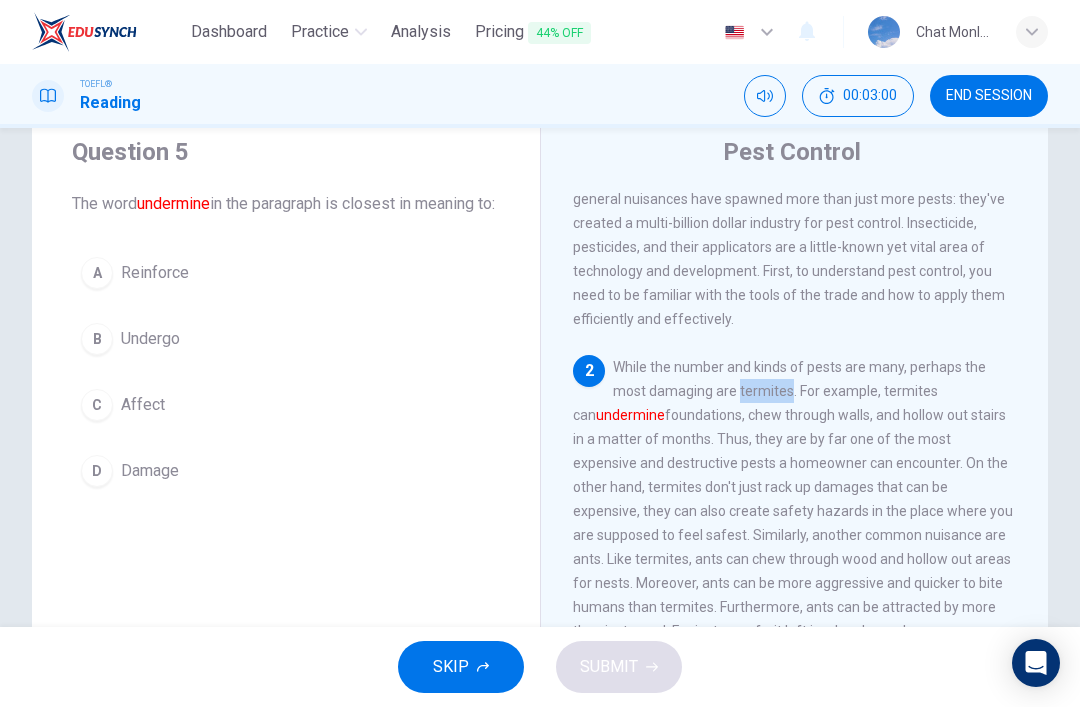 click on "While the number and kinds of pests are many, perhaps the most damaging are termites. For example, termites can  undermine  foundations, chew through walls, and hollow out stairs in a matter of months. Thus, they are by far one of the most expensive and destructive pests a homeowner can encounter. On the other hand, termites don't just rack up damages that can be expensive, they can also create safety hazards in the place where you are supposed to feel safest. Similarly, another common nuisance are ants. Like termites, ants can chew through wood and hollow out areas for nests. Moreover, ants can be more aggressive and quicker to bite humans than termites. Furthermore, ants can be attracted by more than just wood. For instance, fruit left in a bowl, a garbage can, or even just a spice drawer can attract and be targeted by ant colonies. If unchecked, ants can become ubiquitous with the kitchen." at bounding box center [793, 523] 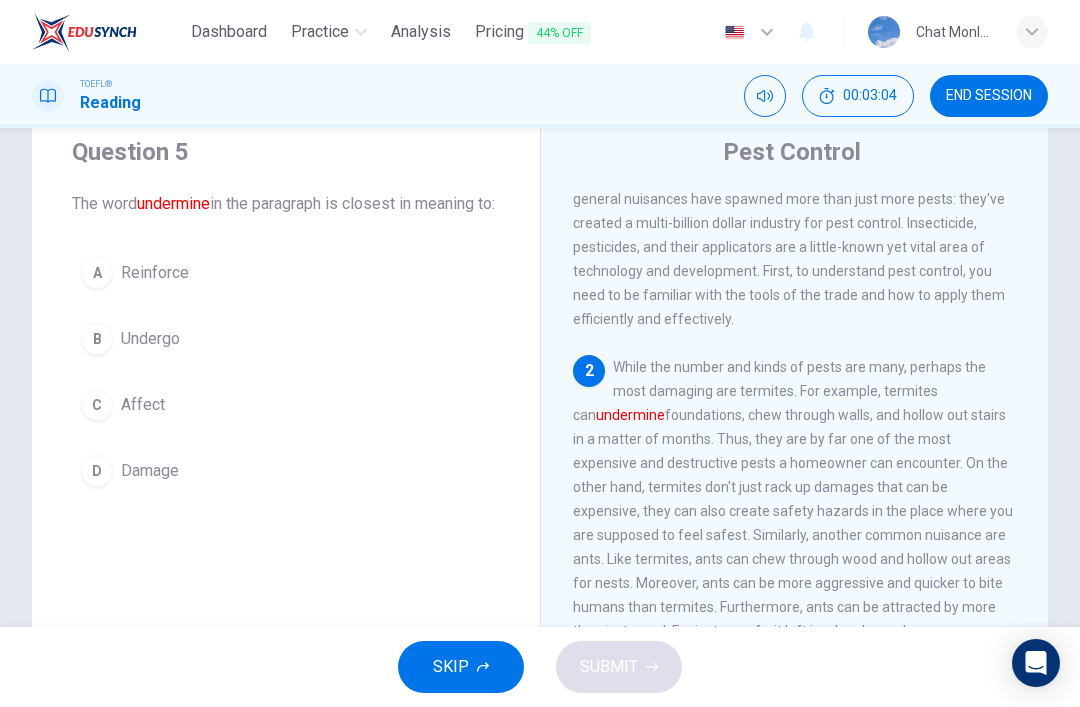 click on "D Damage" at bounding box center (286, 471) 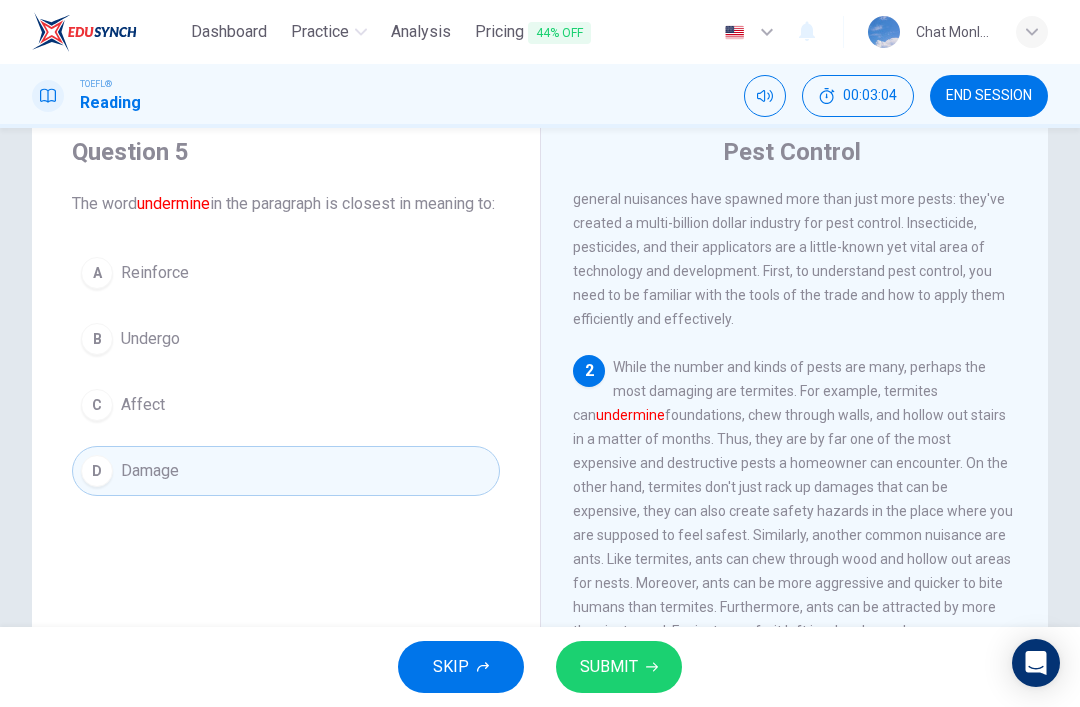 click 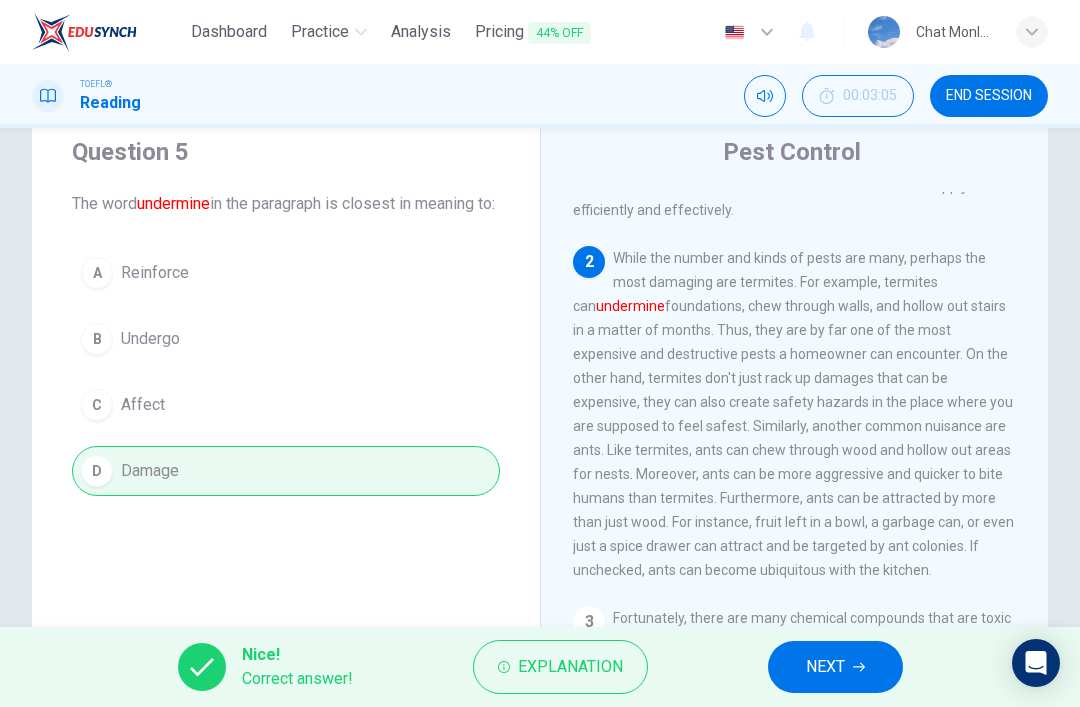 click on "NEXT" at bounding box center [825, 667] 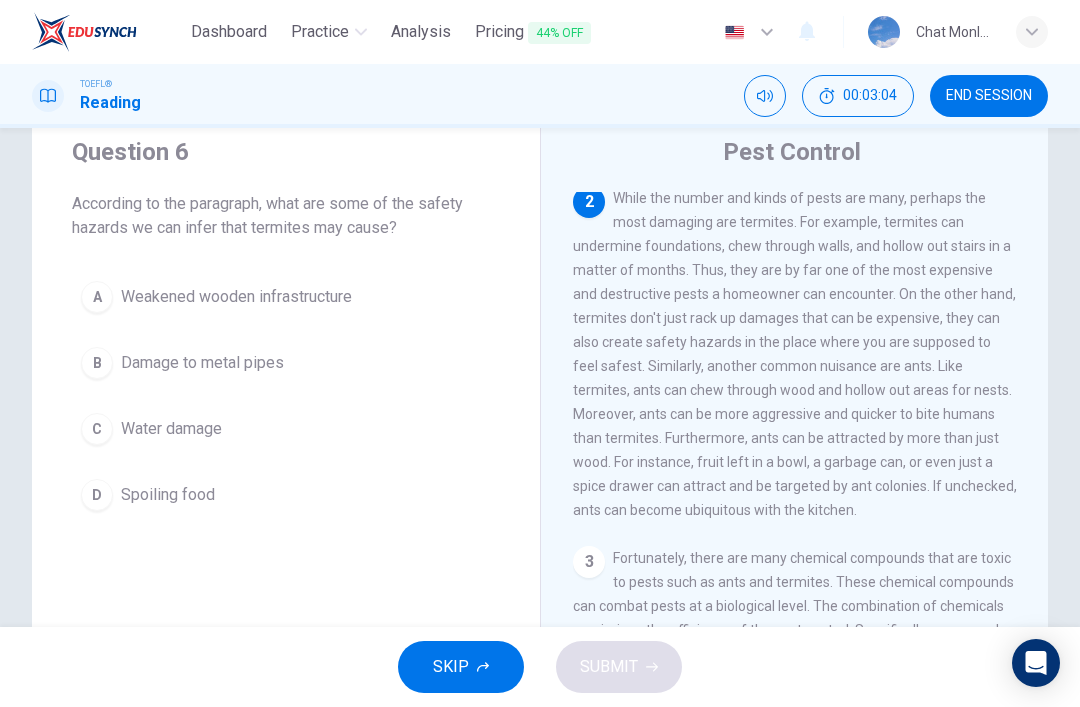 scroll, scrollTop: 374, scrollLeft: 0, axis: vertical 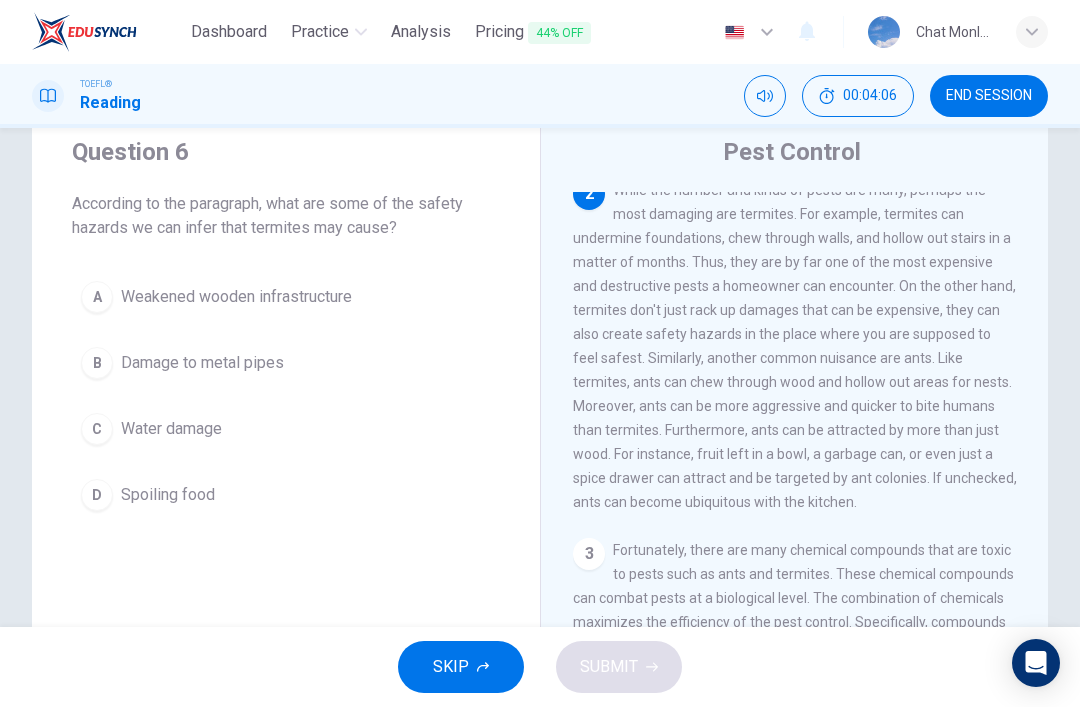 click on "A Weakened wooden infrastructure" at bounding box center (286, 297) 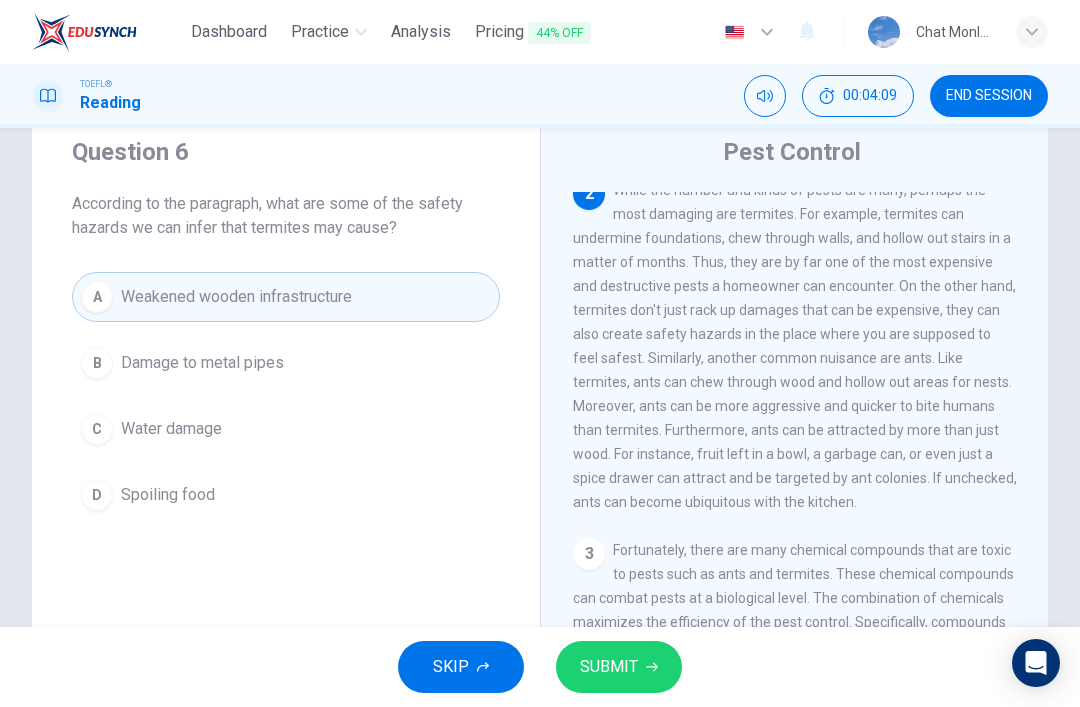 click on "SUBMIT" at bounding box center (609, 667) 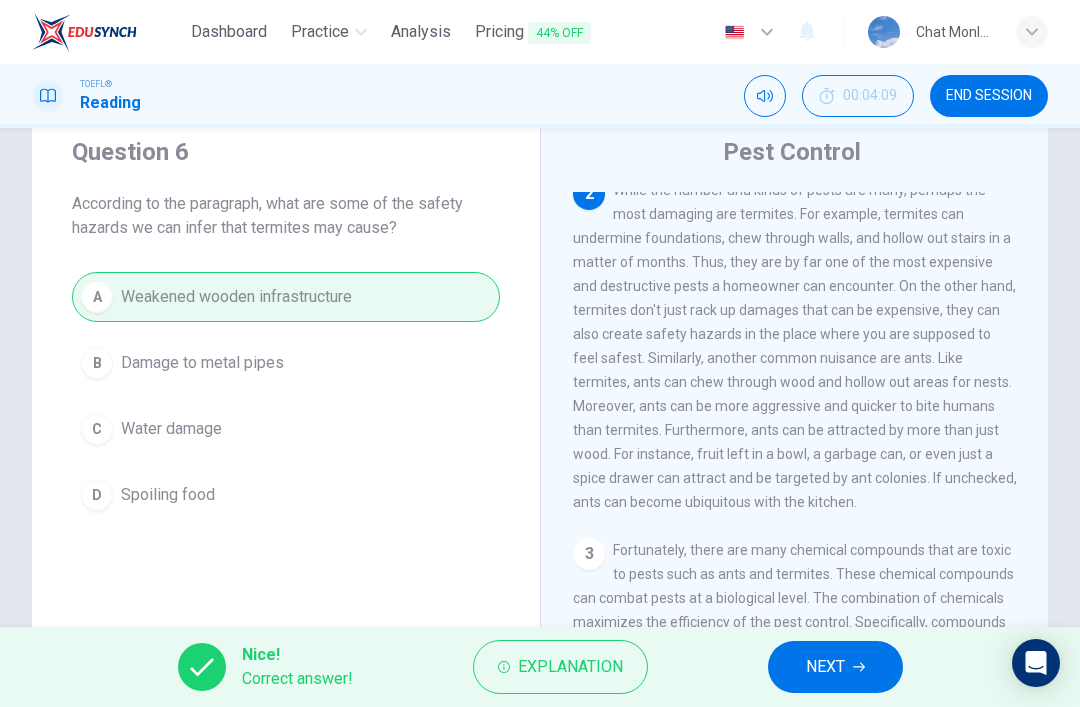 click on "NEXT" at bounding box center (835, 667) 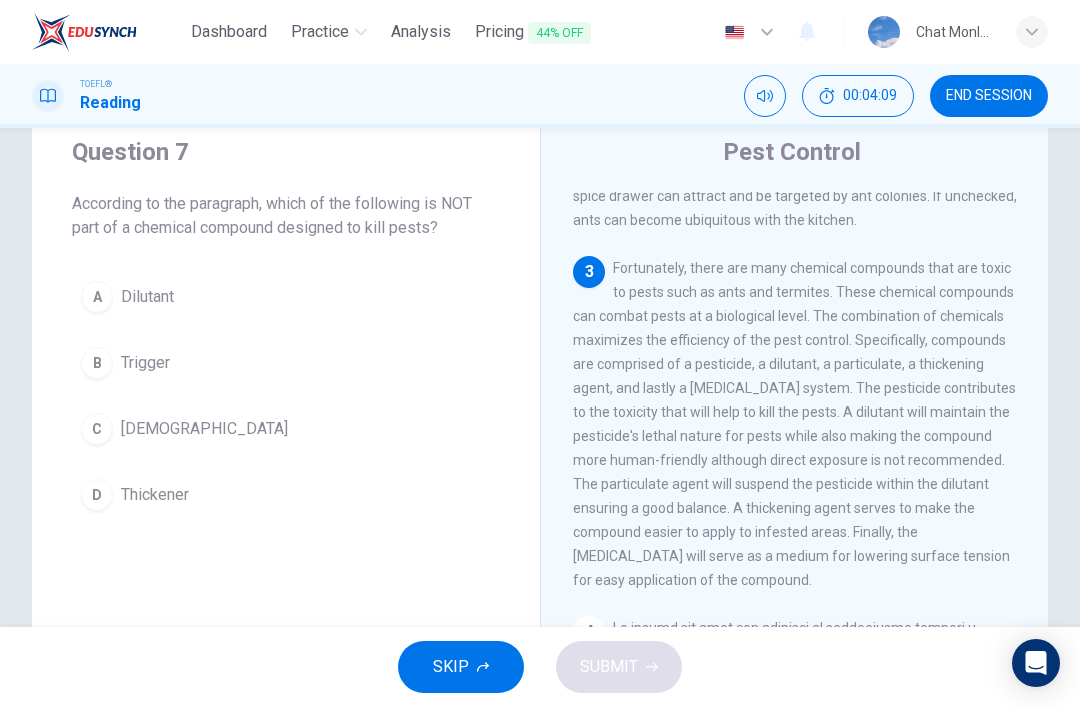 scroll, scrollTop: 723, scrollLeft: 0, axis: vertical 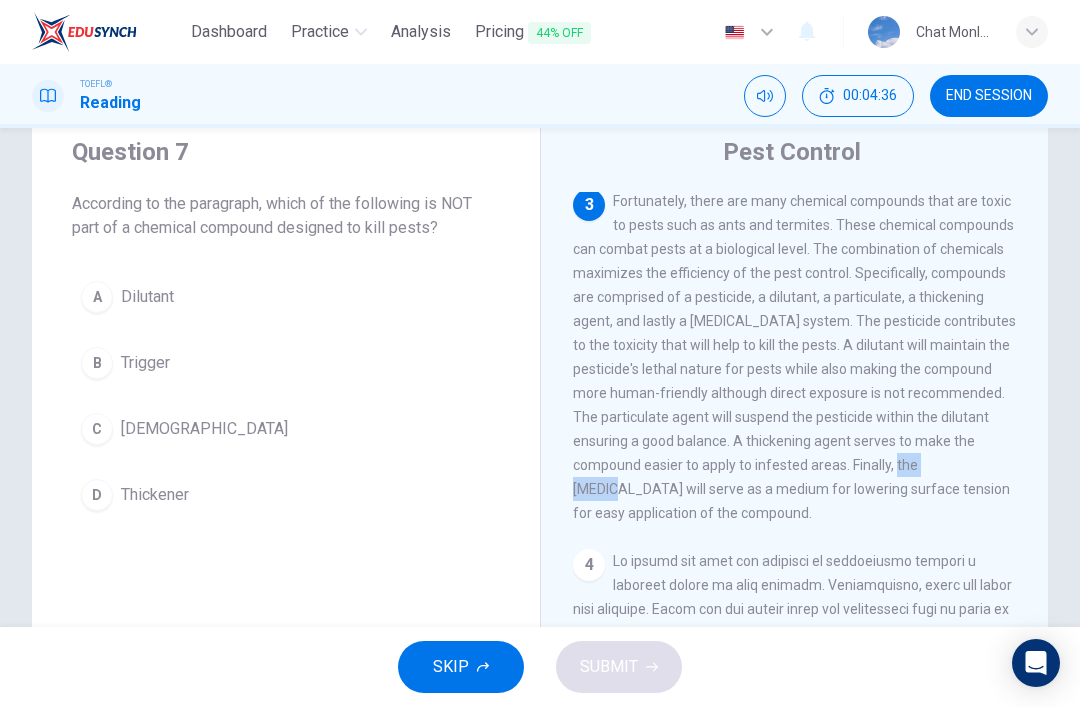 click on "3 Fortunately, there are many chemical compounds that are toxic to pests such as ants and termites. These chemical compounds can combat pests at a biological level. The combination of chemicals maximizes the efficiency of the pest control. Specifically, compounds are comprised of a pesticide, a dilutant, a particulate, a thickening agent, and lastly a [MEDICAL_DATA] system. The pesticide contributes to the toxicity that will help to kill the pests. A dilutant will maintain the pesticide's lethal nature for pests while also making the compound more human-friendly although direct exposure is not recommended. The particulate agent will suspend the pesticide within the dilutant ensuring a good balance. A thickening agent serves to make the compound easier to apply to infested areas. Finally, the [MEDICAL_DATA] will serve as a medium for lowering surface tension for easy application of the compound." at bounding box center (795, 357) 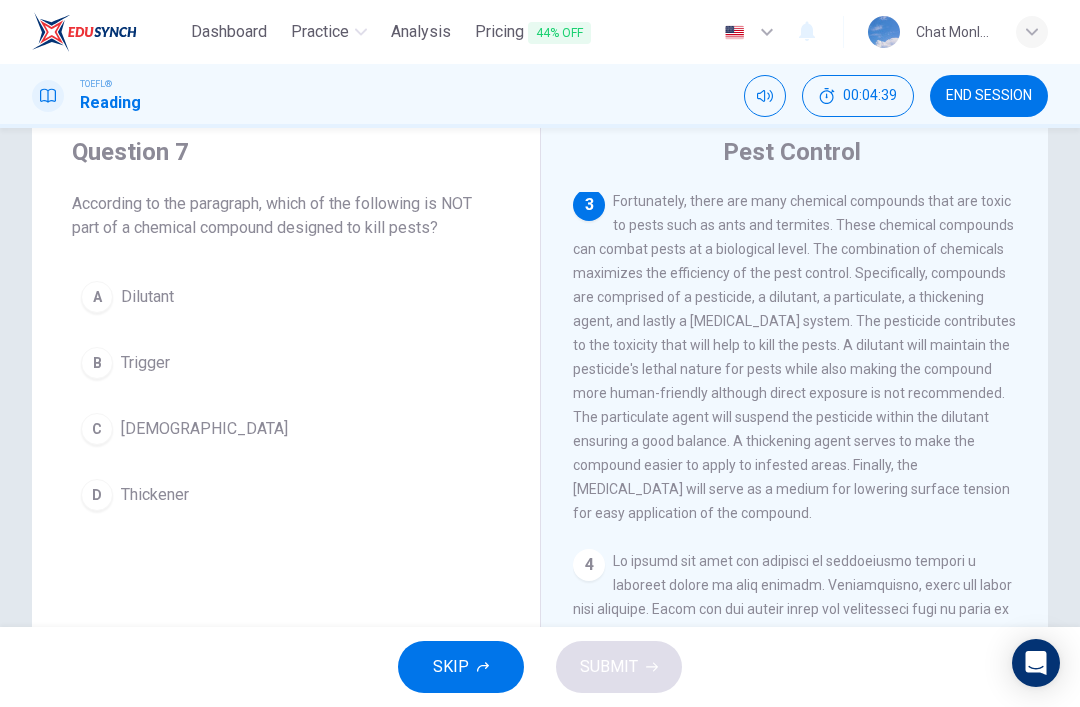 click on "A Dilutant" at bounding box center [286, 297] 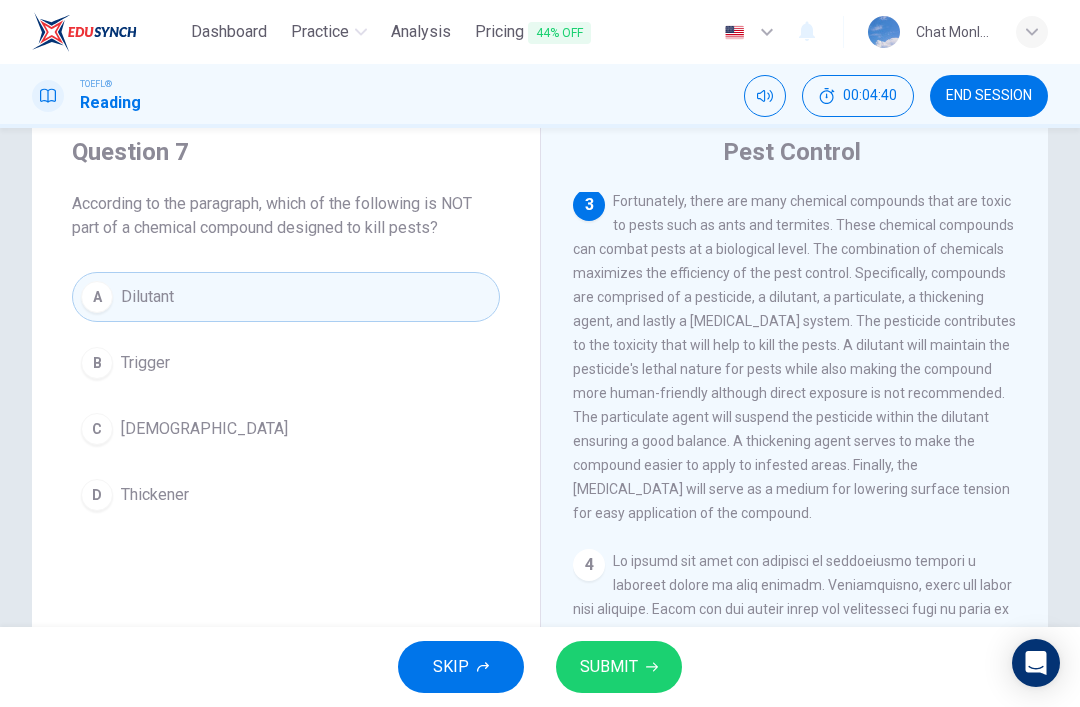 click on "B Trigger" at bounding box center (286, 363) 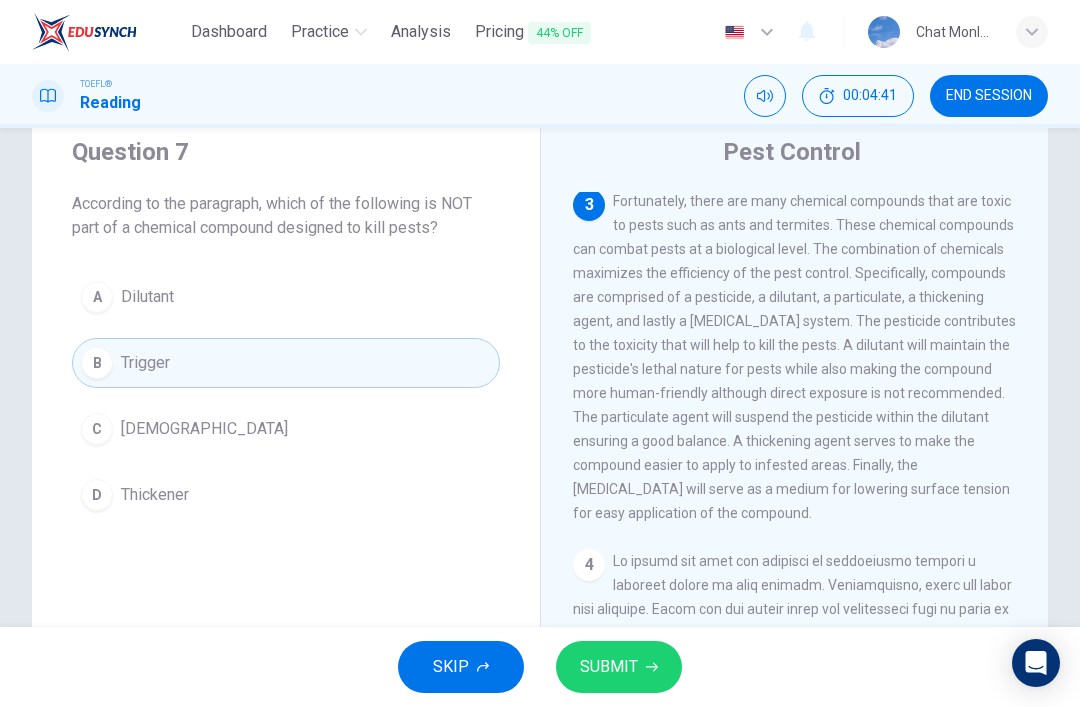 click on "SUBMIT" at bounding box center [609, 667] 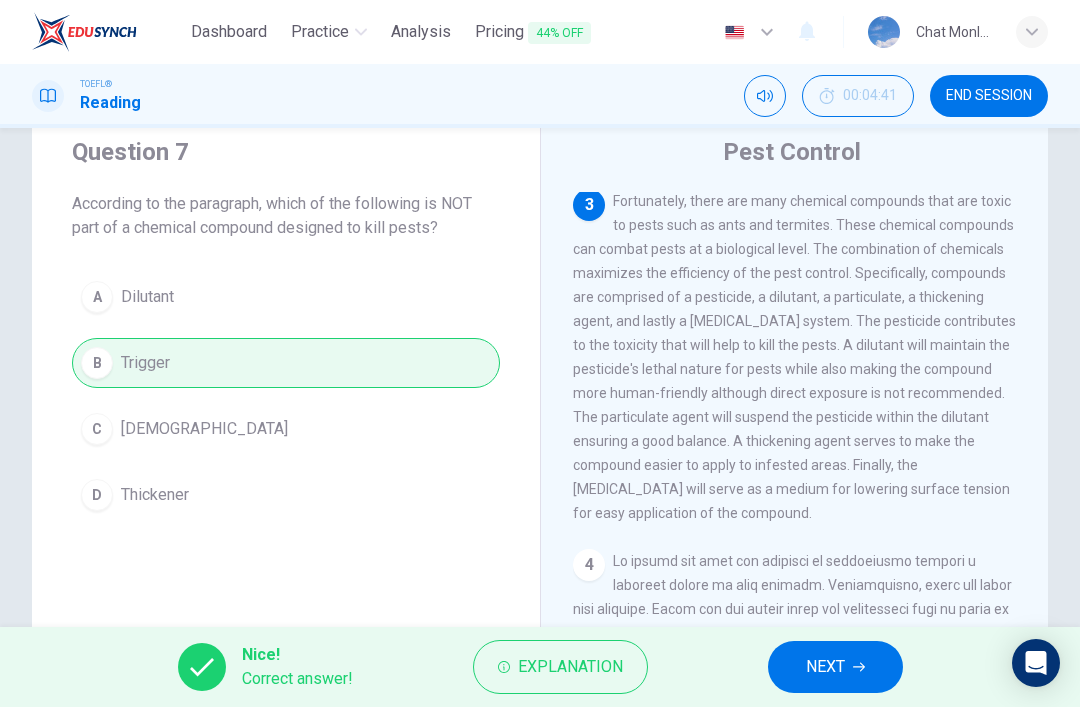 click on "NEXT" at bounding box center (835, 667) 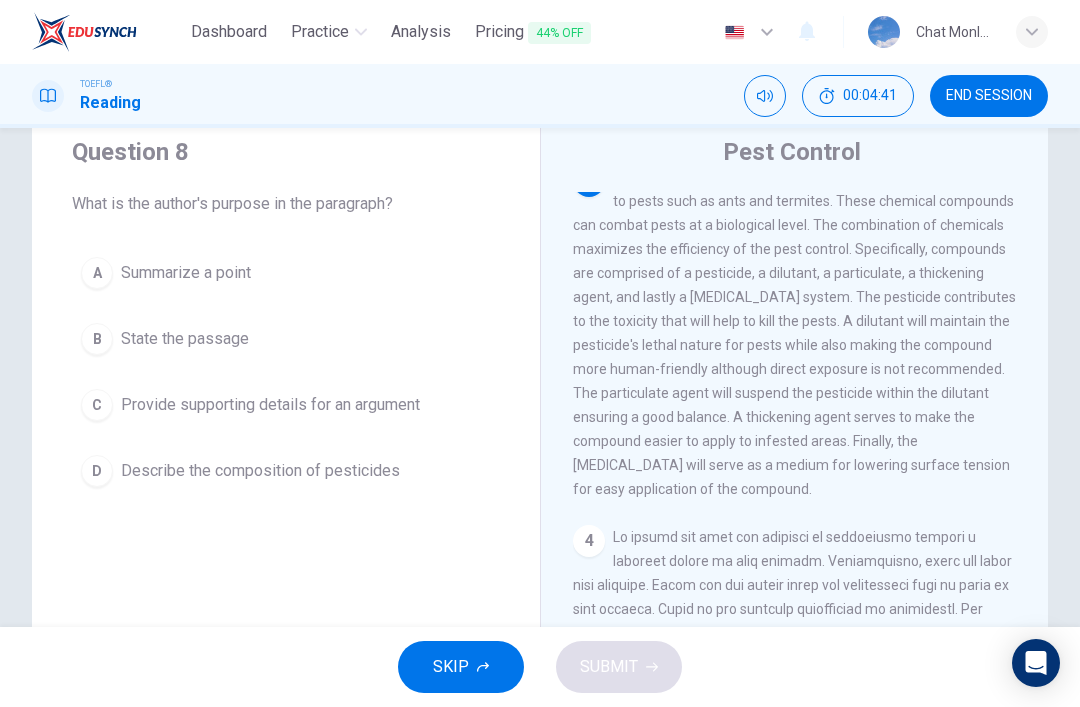 scroll, scrollTop: 748, scrollLeft: 0, axis: vertical 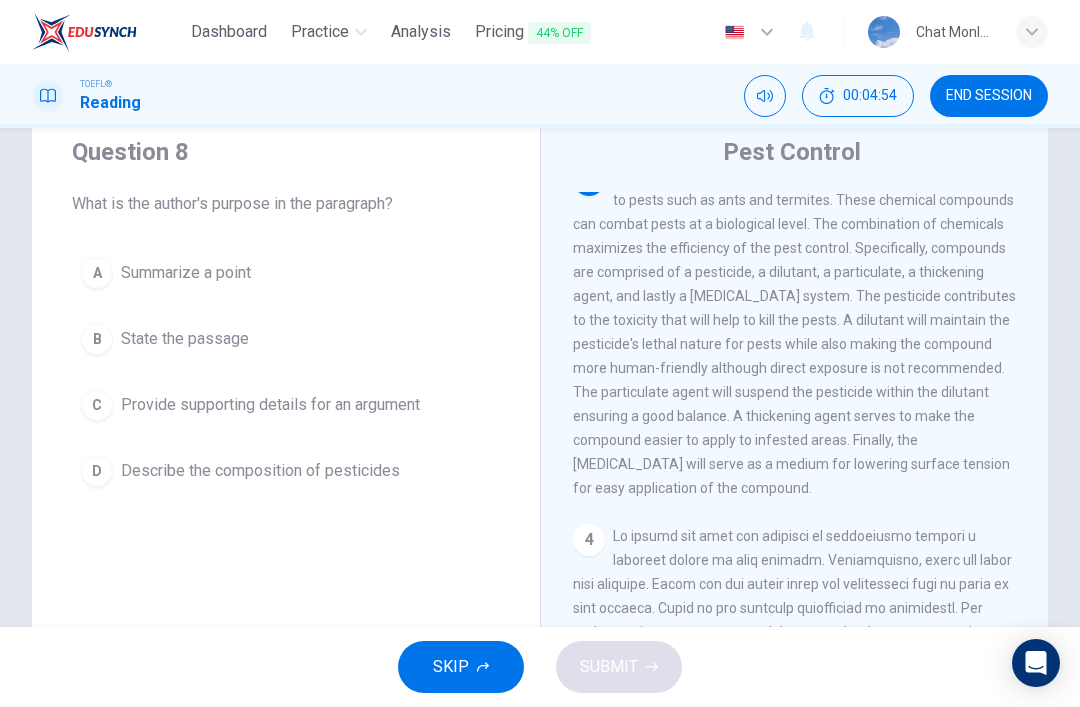 click on "C Provide supporting details for an argument" at bounding box center (286, 405) 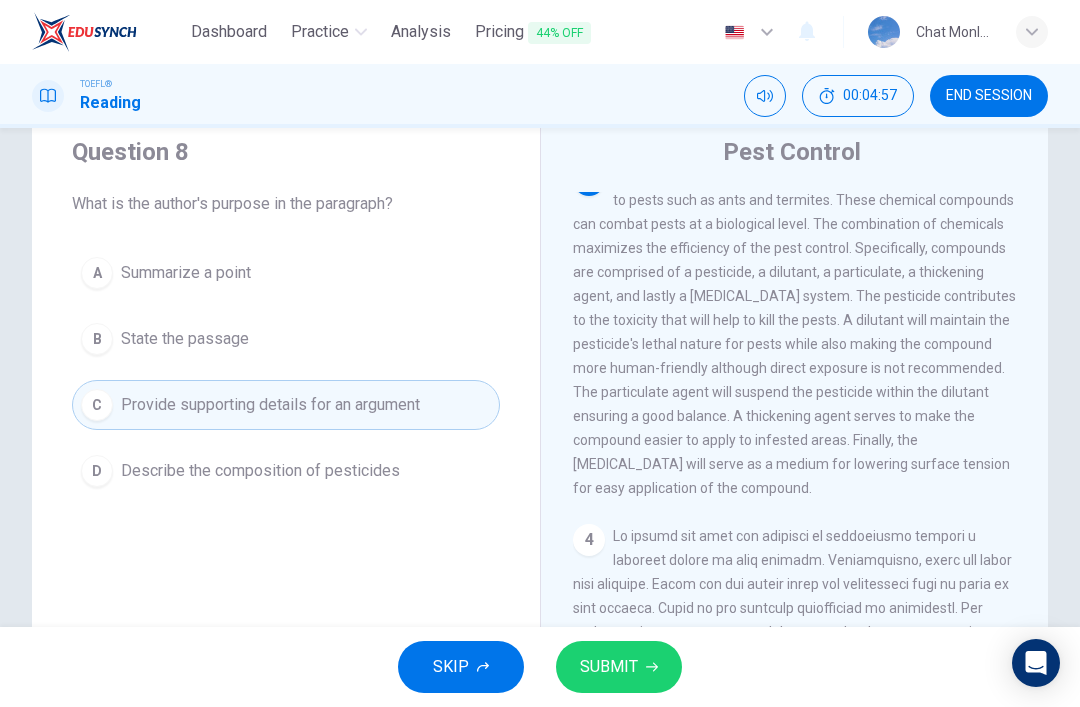 click on "SUBMIT" at bounding box center [619, 667] 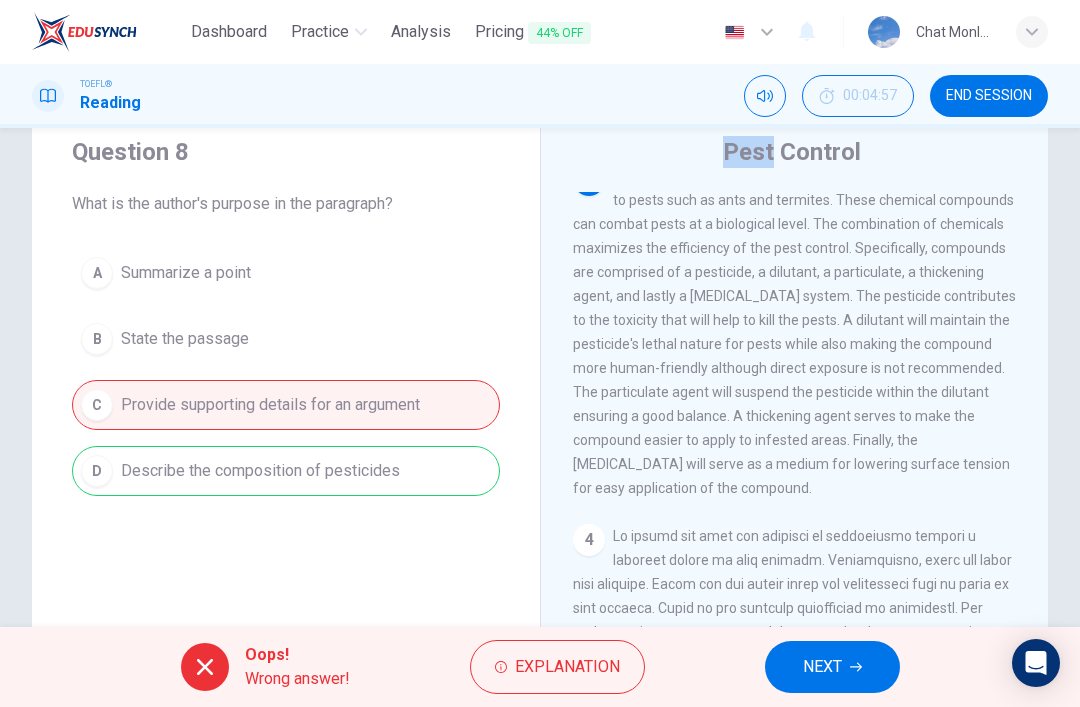 click on "Fortunately, there are many chemical compounds that are toxic to pests such as ants and termites. These chemical compounds can combat pests at a biological level. The combination of chemicals maximizes the efficiency of the pest control. Specifically, compounds are comprised of a pesticide, a dilutant, a particulate, a thickening agent, and lastly a [MEDICAL_DATA] system. The pesticide contributes to the toxicity that will help to kill the pests. A dilutant will maintain the pesticide's lethal nature for pests while also making the compound more human-friendly although direct exposure is not recommended. The particulate agent will suspend the pesticide within the dilutant ensuring a good balance. A thickening agent serves to make the compound easier to apply to infested areas. Finally, the [MEDICAL_DATA] will serve as a medium for lowering surface tension for easy application of the compound." at bounding box center (794, 332) 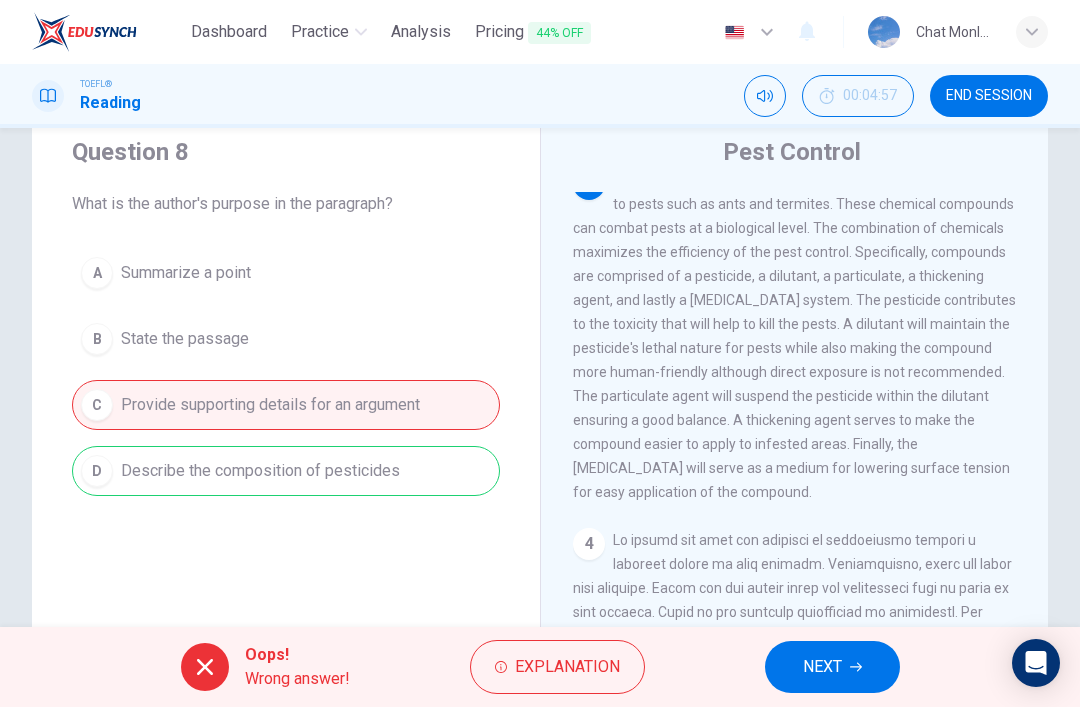 scroll, scrollTop: 743, scrollLeft: 0, axis: vertical 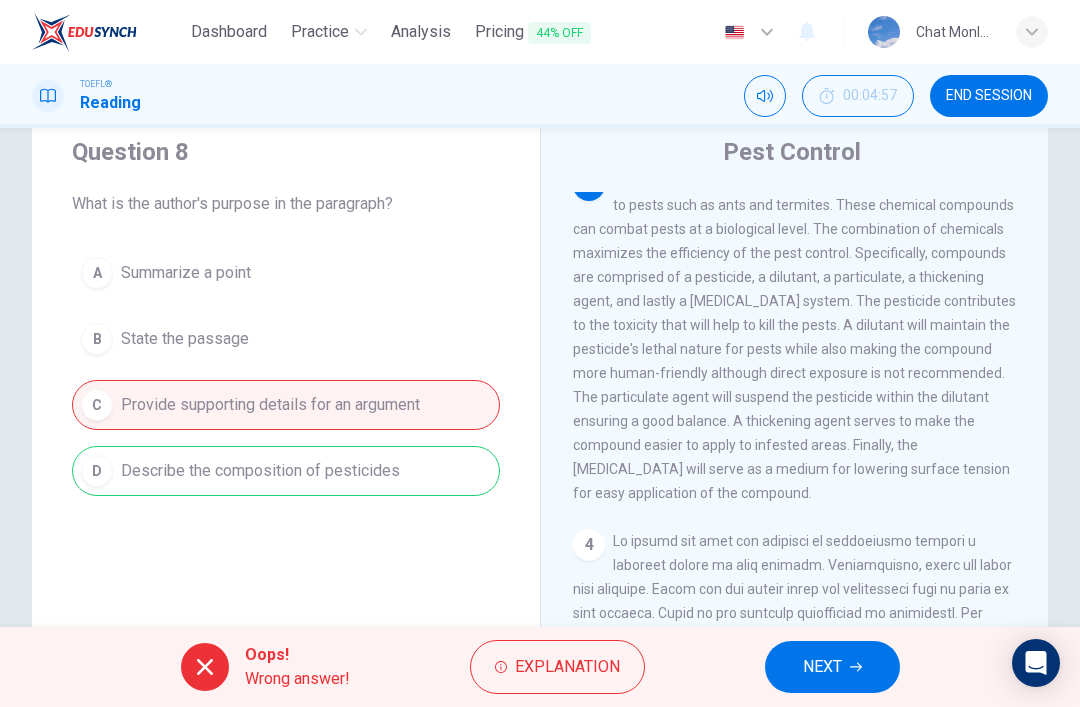 click on "NEXT" at bounding box center (822, 667) 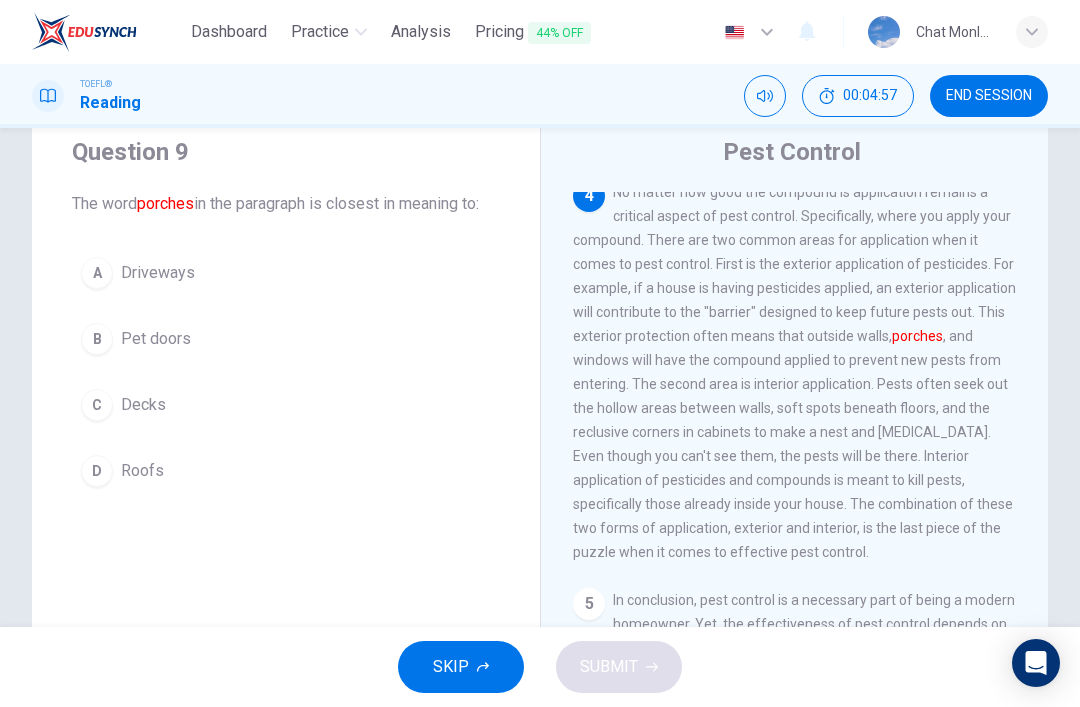 scroll, scrollTop: 1147, scrollLeft: 0, axis: vertical 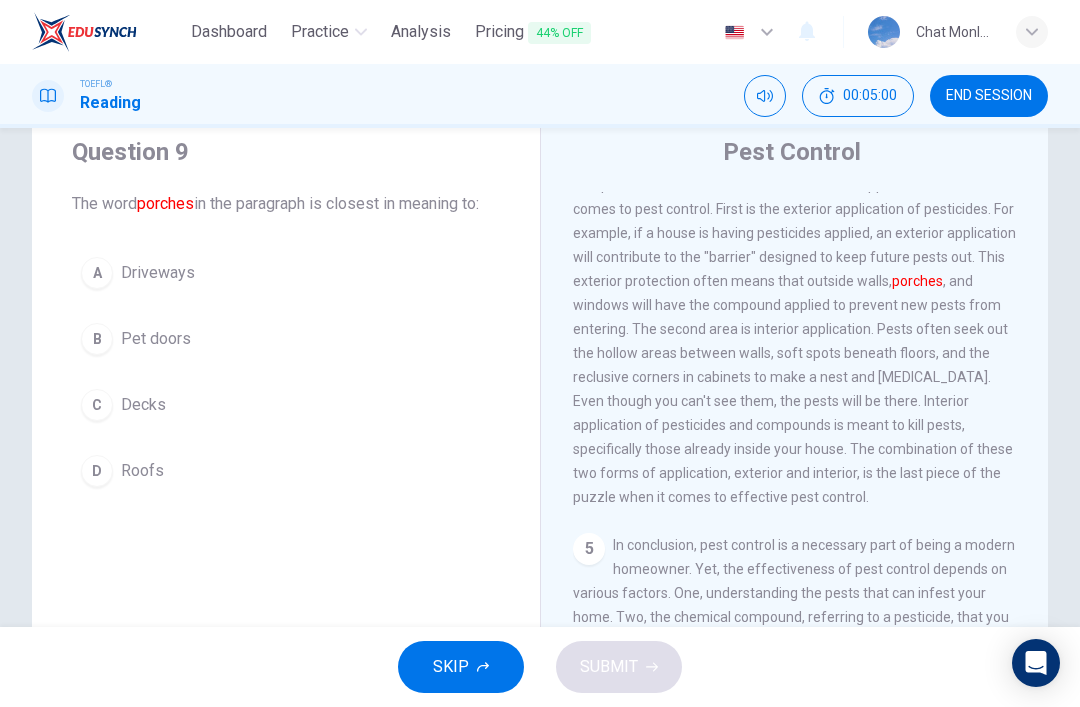 click on "END SESSION" at bounding box center [989, 96] 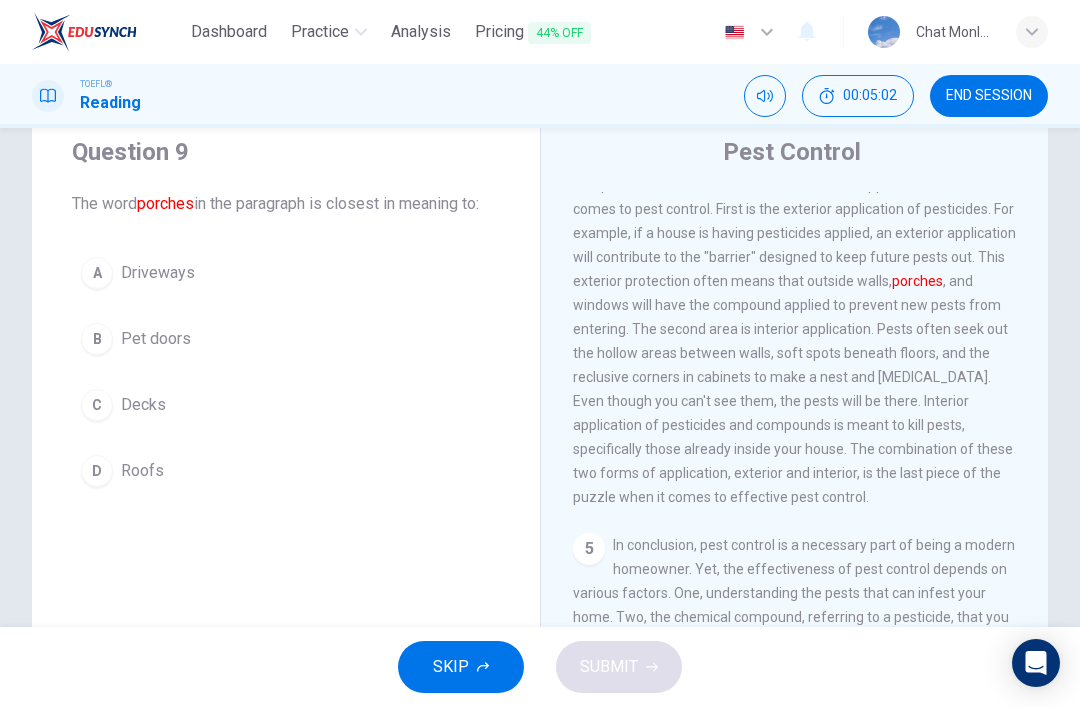 click on "END SESSION" at bounding box center (989, 96) 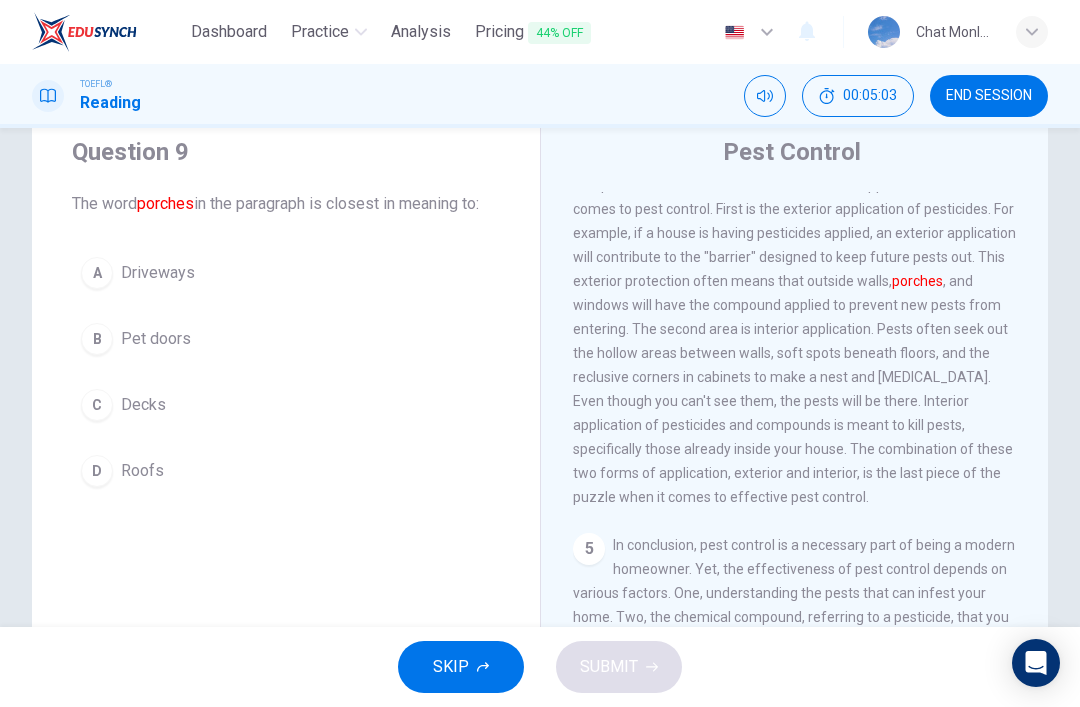 click on "END SESSION" at bounding box center (989, 96) 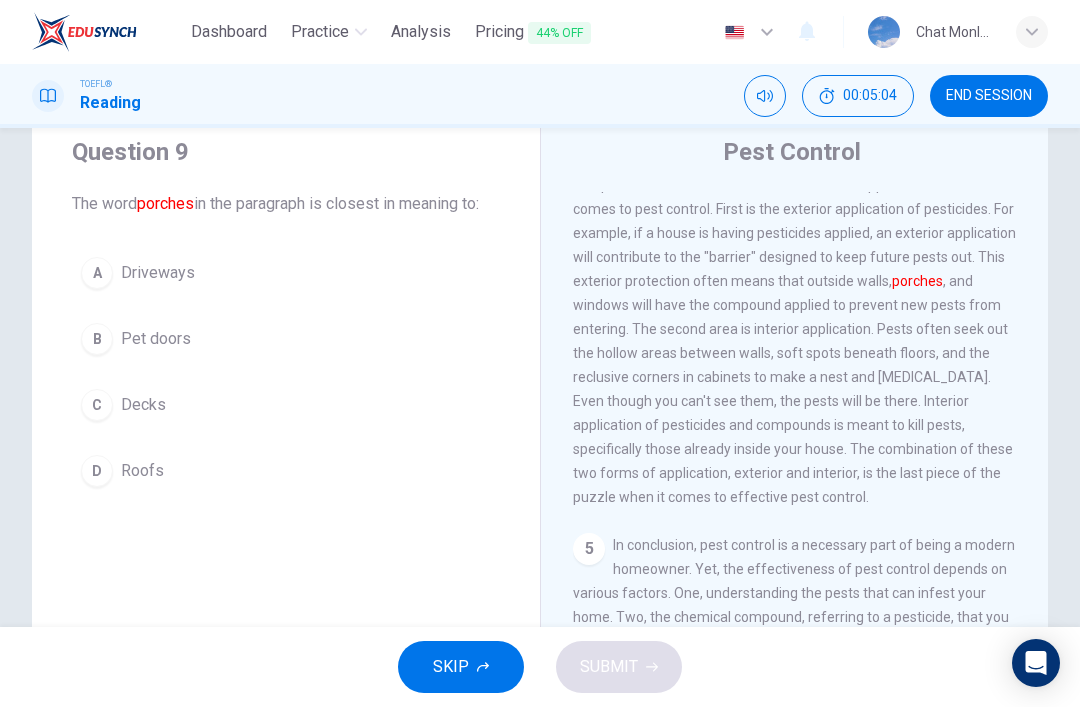 click on "END SESSION" at bounding box center (989, 96) 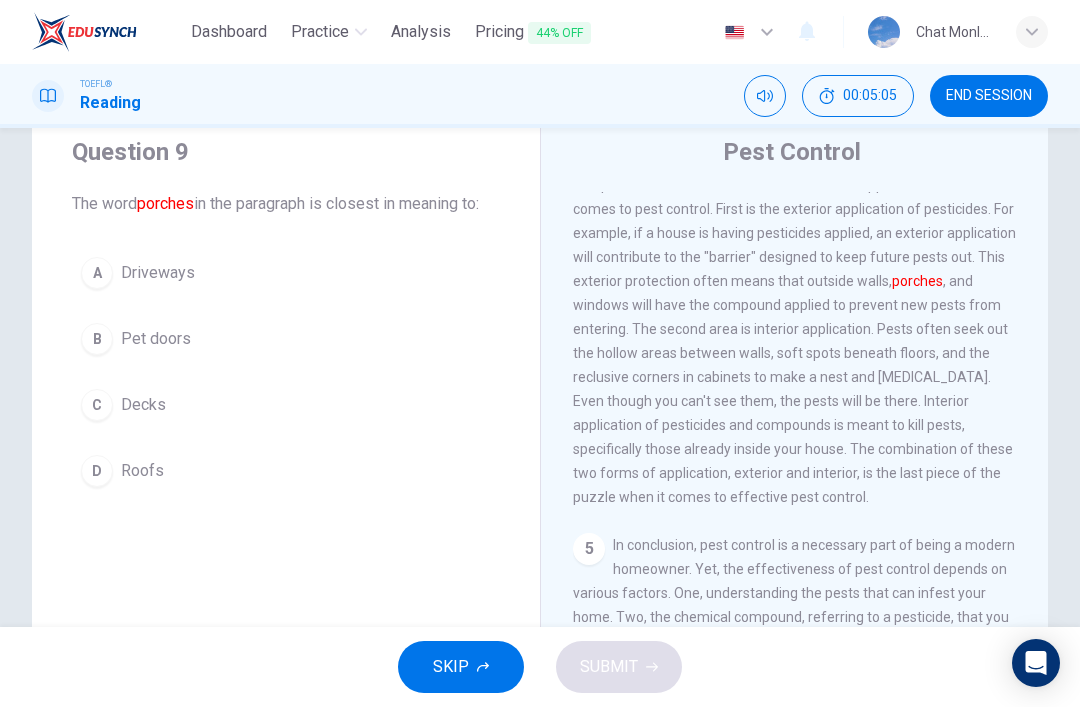 click on "END SESSION" at bounding box center [989, 96] 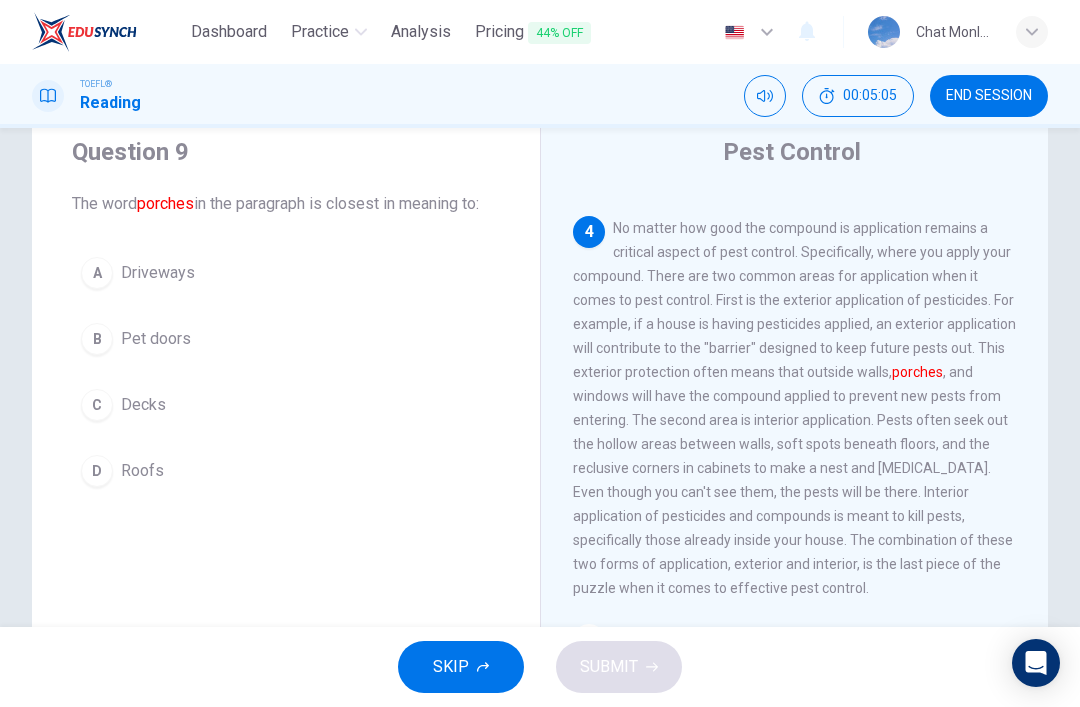 scroll, scrollTop: 1062, scrollLeft: 0, axis: vertical 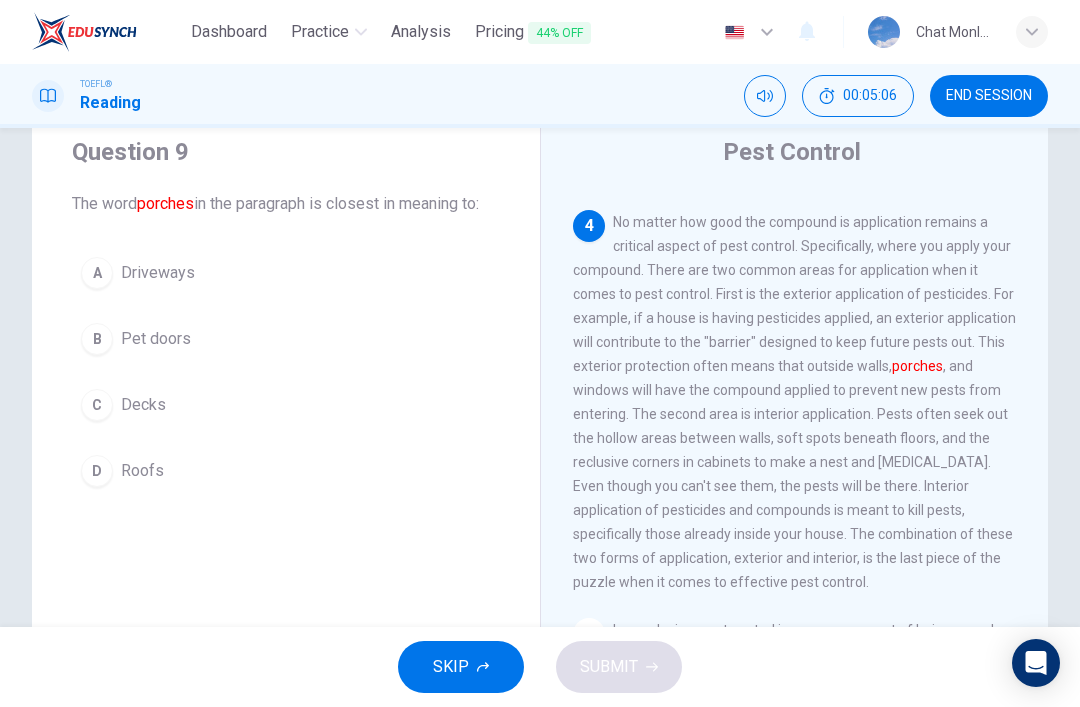 click on "END SESSION" at bounding box center [989, 96] 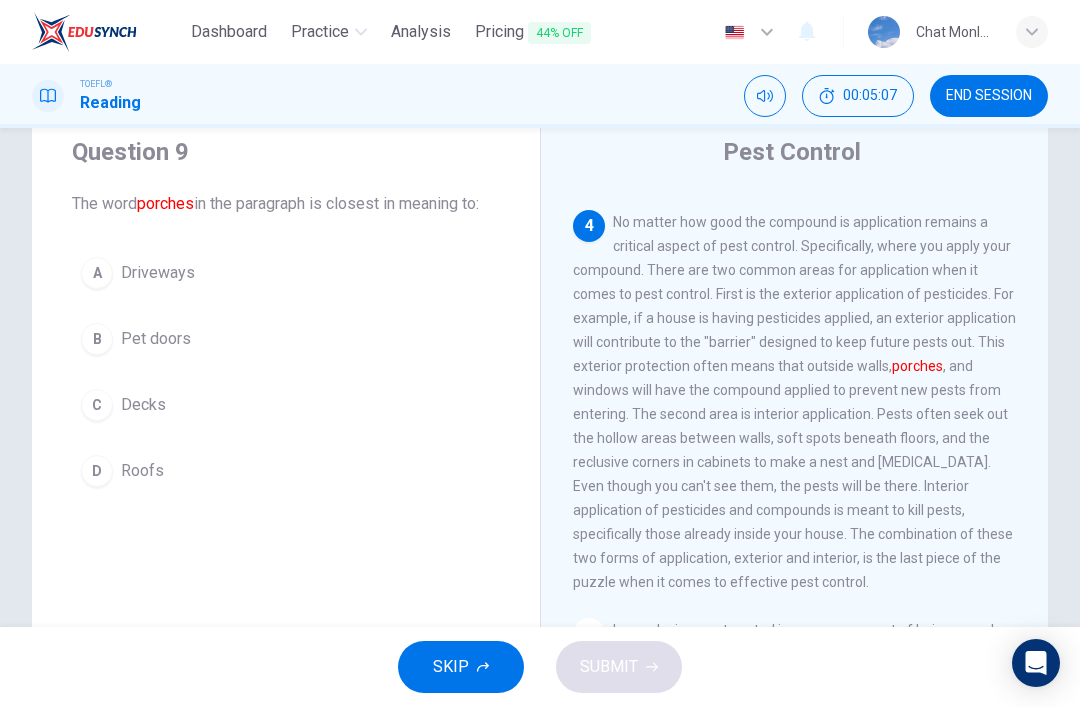 click on "END SESSION" at bounding box center [989, 96] 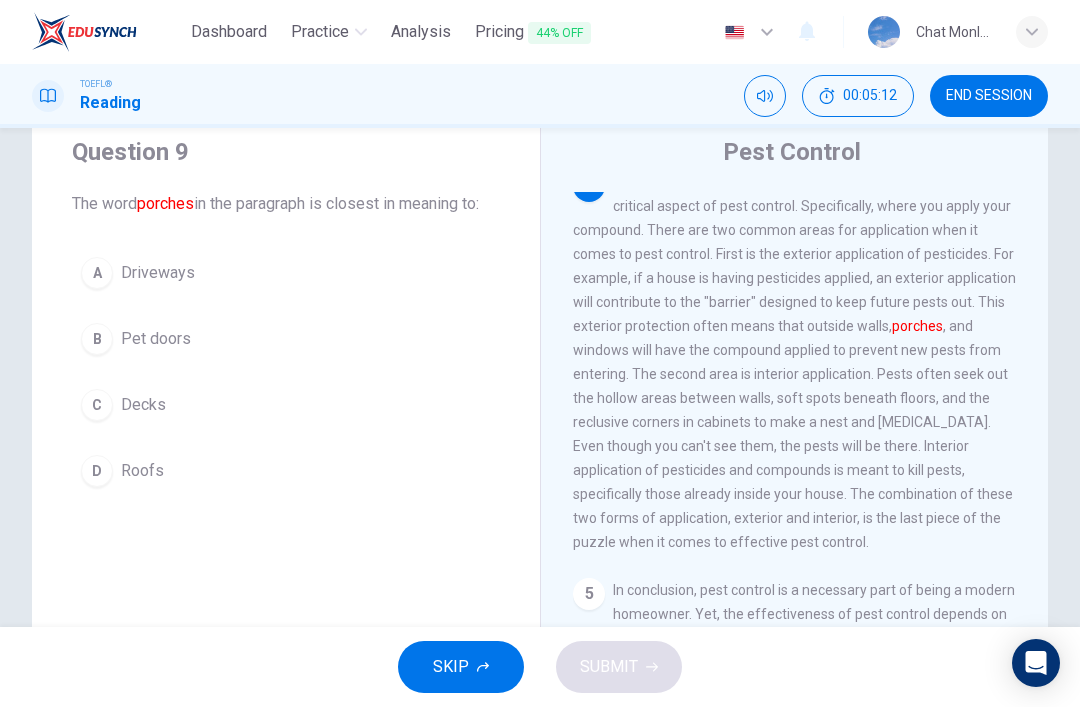 scroll, scrollTop: 1104, scrollLeft: 0, axis: vertical 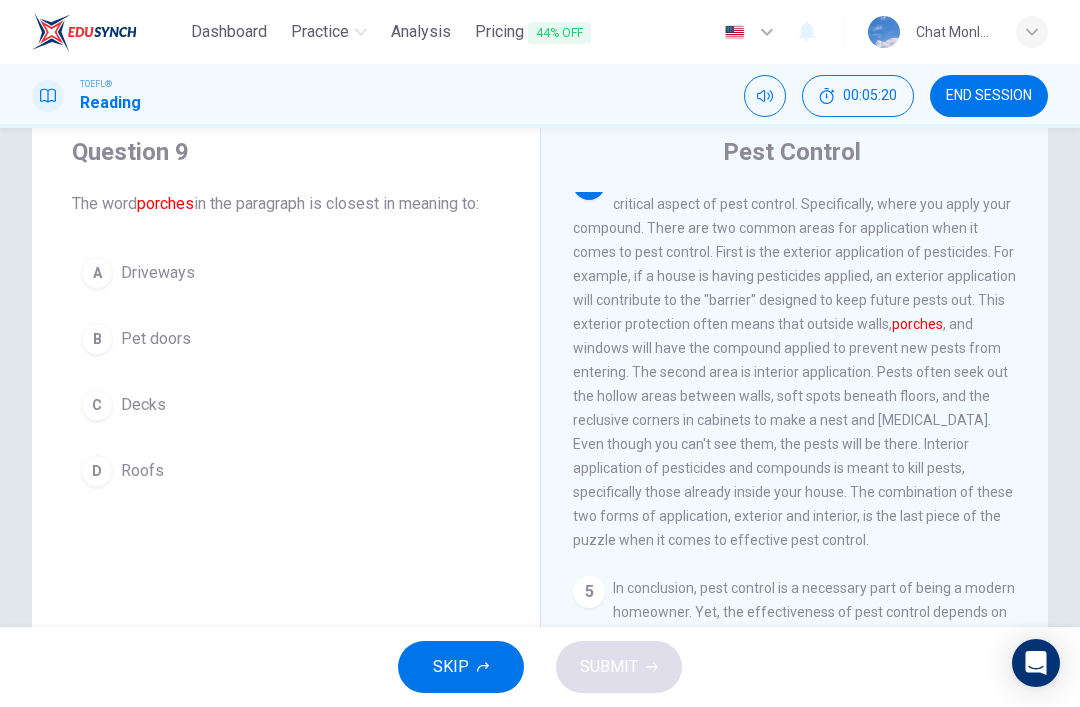 click on "C Decks" at bounding box center [286, 405] 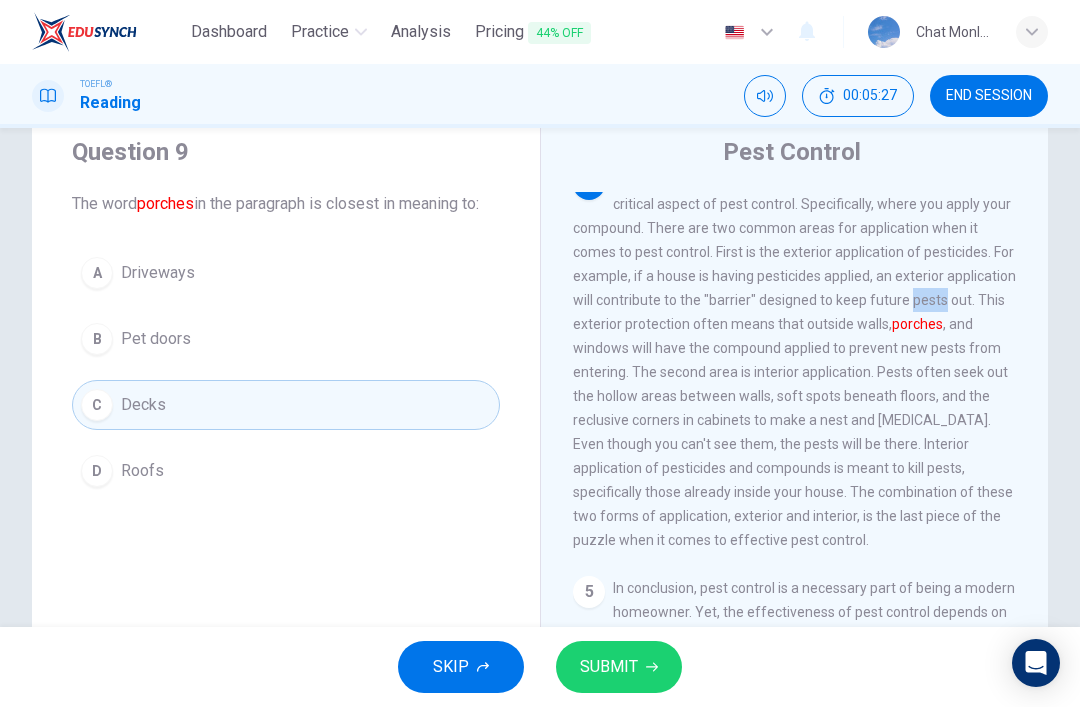 click on "4 No matter how good the compound is application remains a critical aspect of pest control. Specifically, where you apply your compound. There are two common areas for application when it comes to pest control. First is the exterior application of pesticides. For example, if a house is having pesticides applied, an exterior application will contribute to the "barrier" designed to keep future pests out. This exterior protection often means that outside walls,  porches" at bounding box center (795, 360) 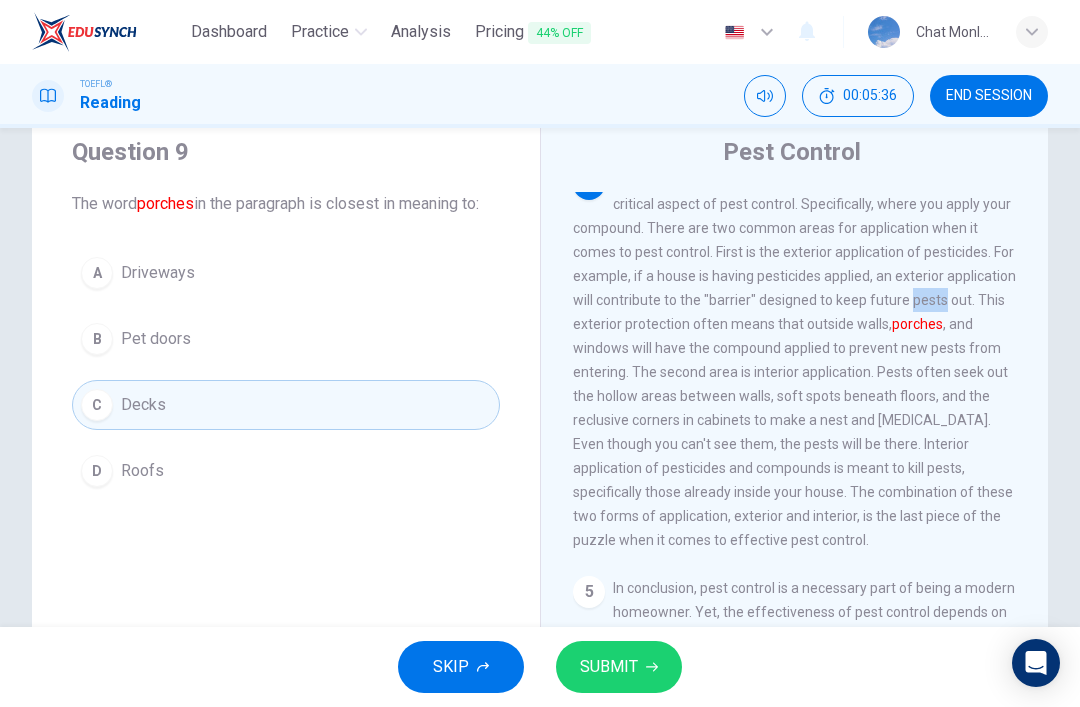 click on "No matter how good the compound is application remains a critical aspect of pest control. Specifically, where you apply your compound. There are two common areas for application when it comes to pest control. First is the exterior application of pesticides. For example, if a house is having pesticides applied, an exterior application will contribute to the "barrier" designed to keep future pests out. This exterior protection often means that outside walls,  porches" at bounding box center (794, 360) 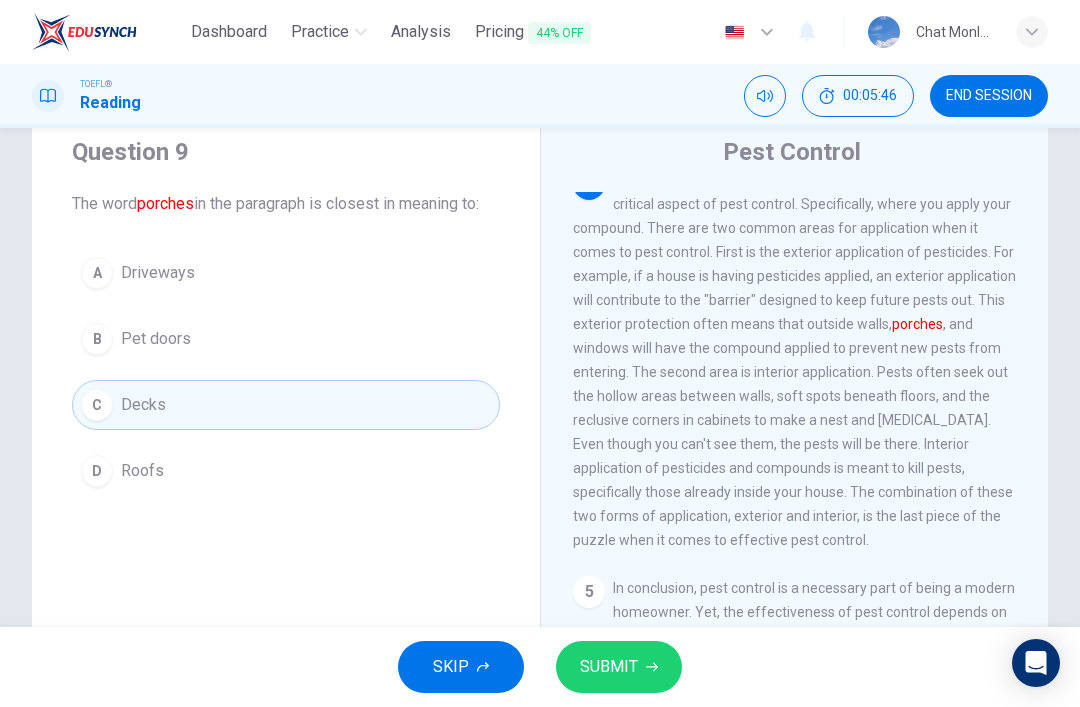 click on "A Driveways" at bounding box center (286, 273) 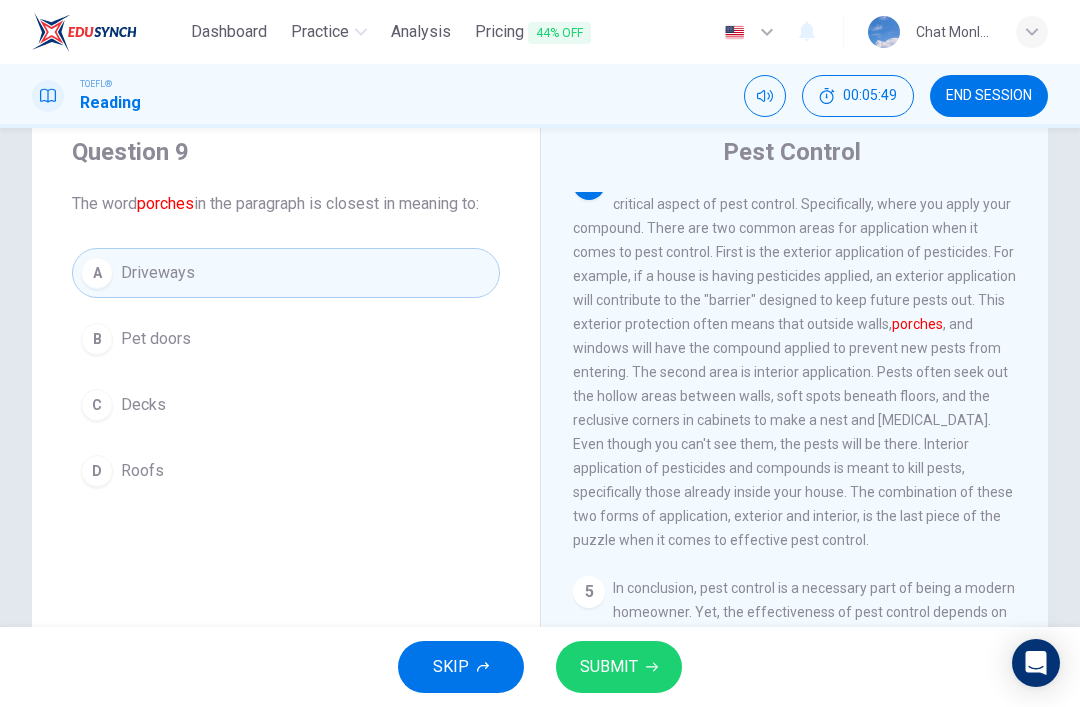 click on "C Decks" at bounding box center (286, 405) 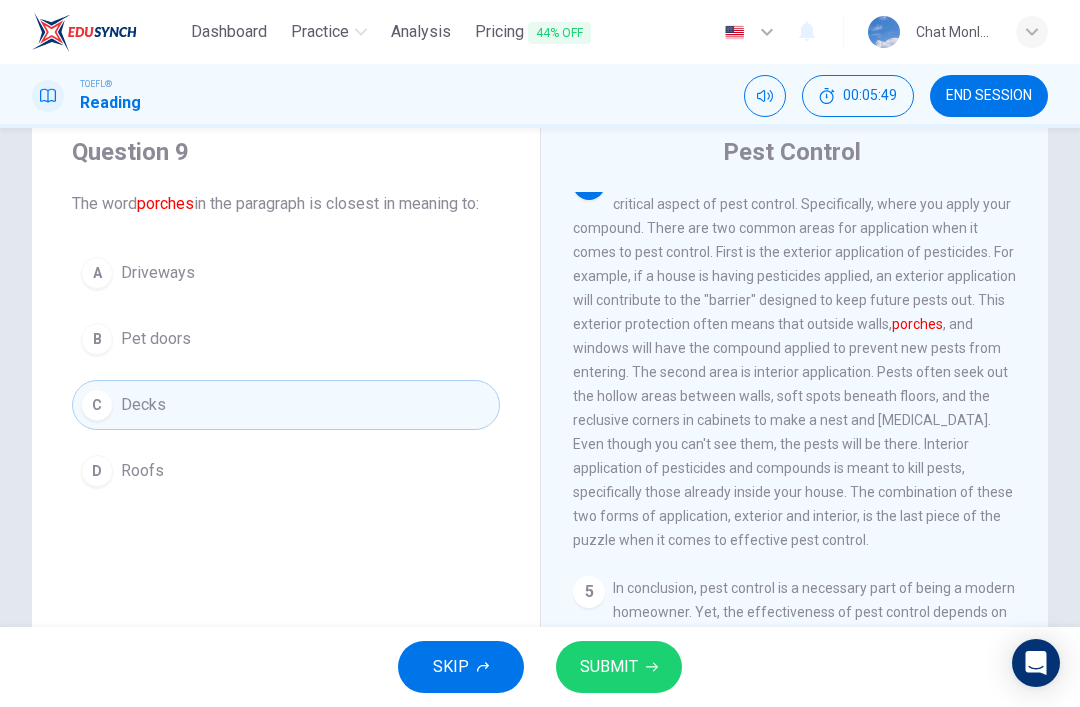 click on "A Driveways B Pet doors C Decks D Roofs" at bounding box center [286, 372] 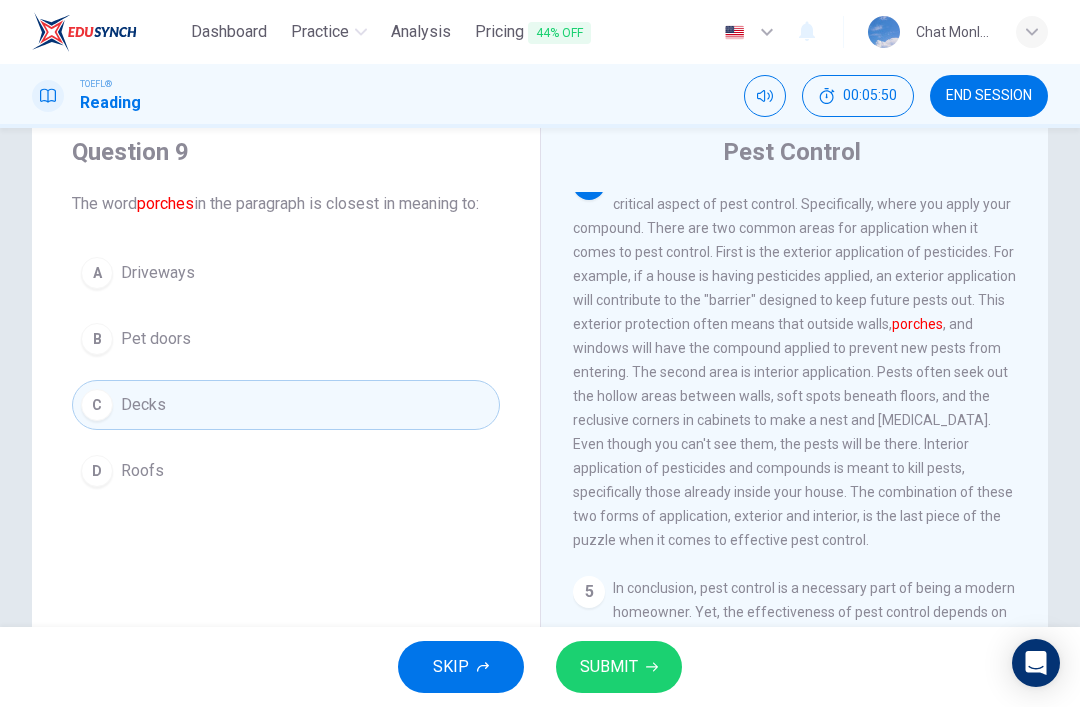 click on "B Pet doors" at bounding box center [286, 339] 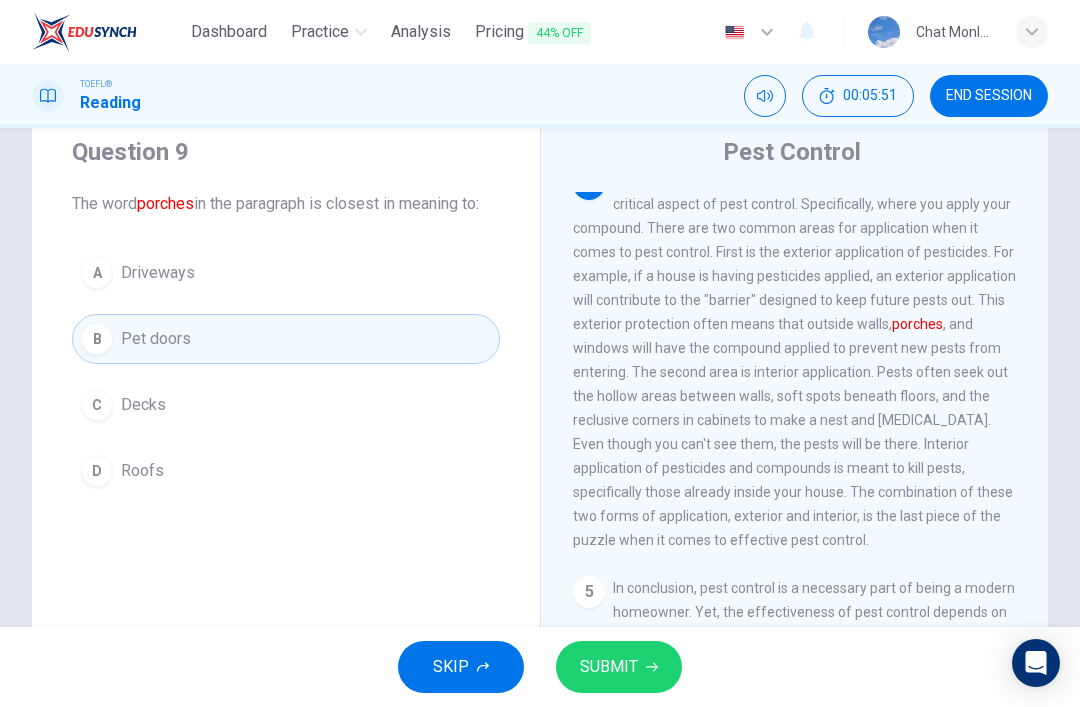 click on "SUBMIT" at bounding box center (619, 667) 